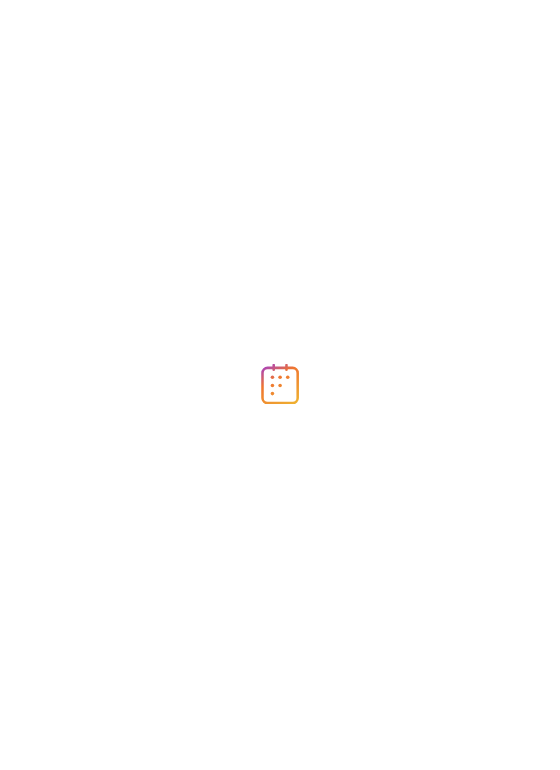 scroll, scrollTop: 0, scrollLeft: 0, axis: both 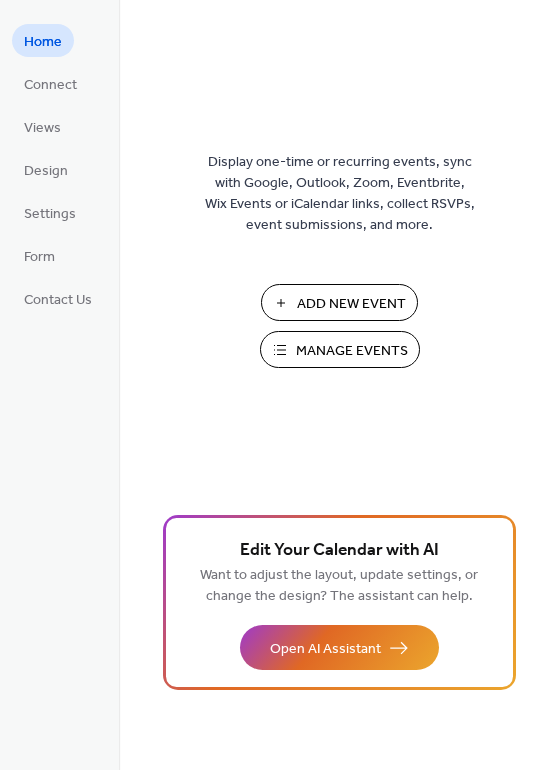 click on "Add New Event" at bounding box center [351, 304] 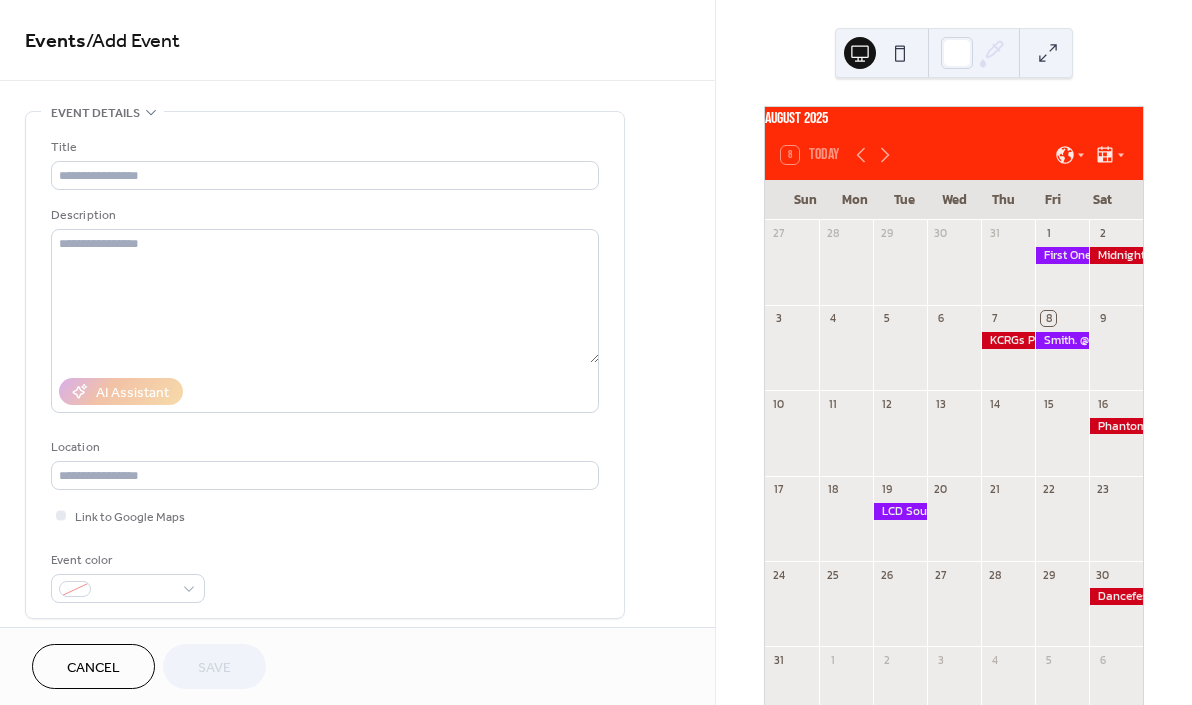 scroll, scrollTop: 0, scrollLeft: 0, axis: both 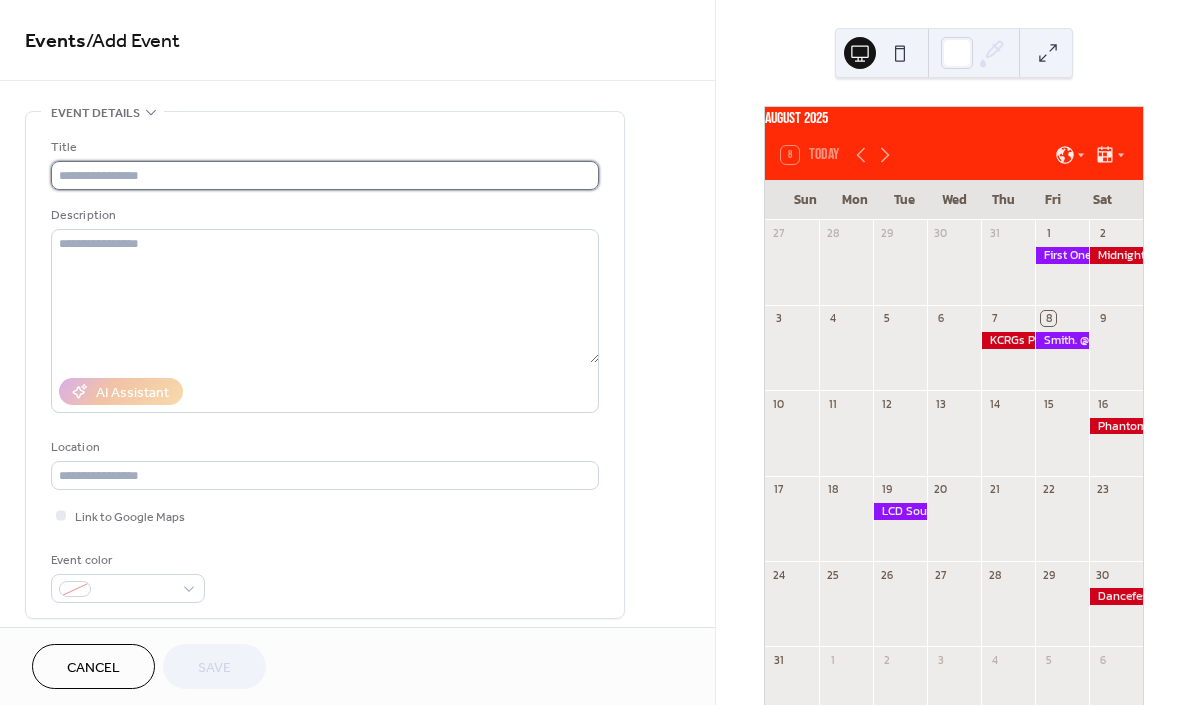 click at bounding box center (325, 175) 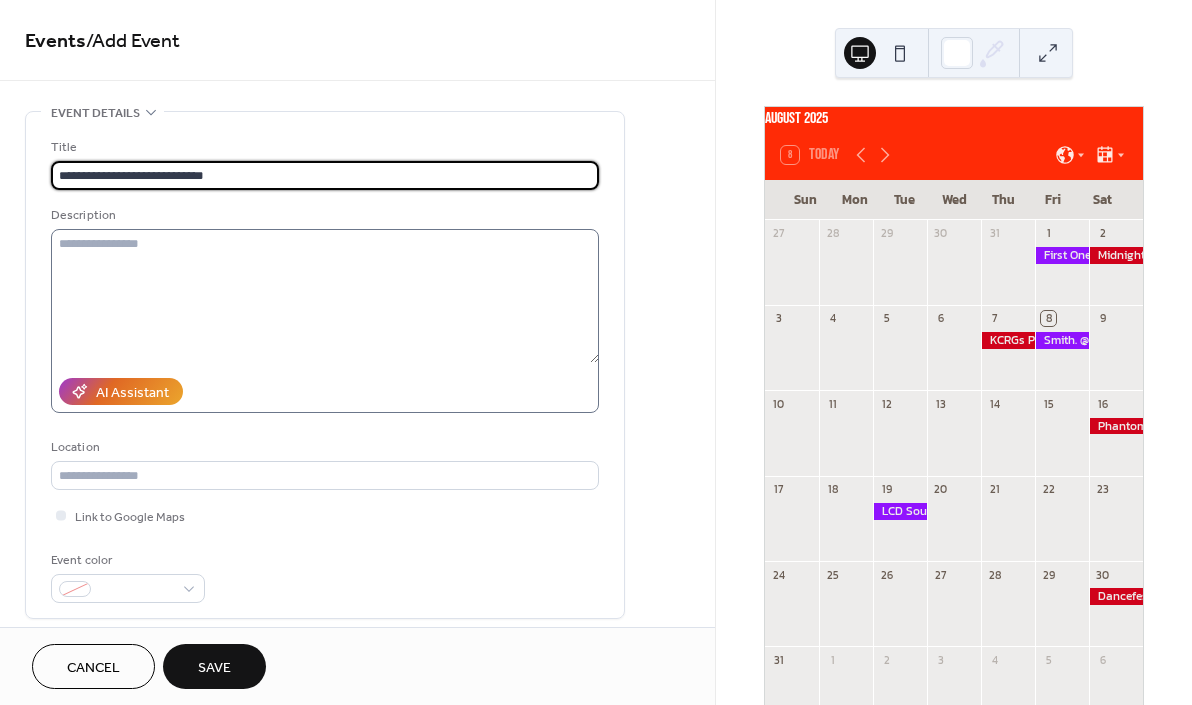type on "**********" 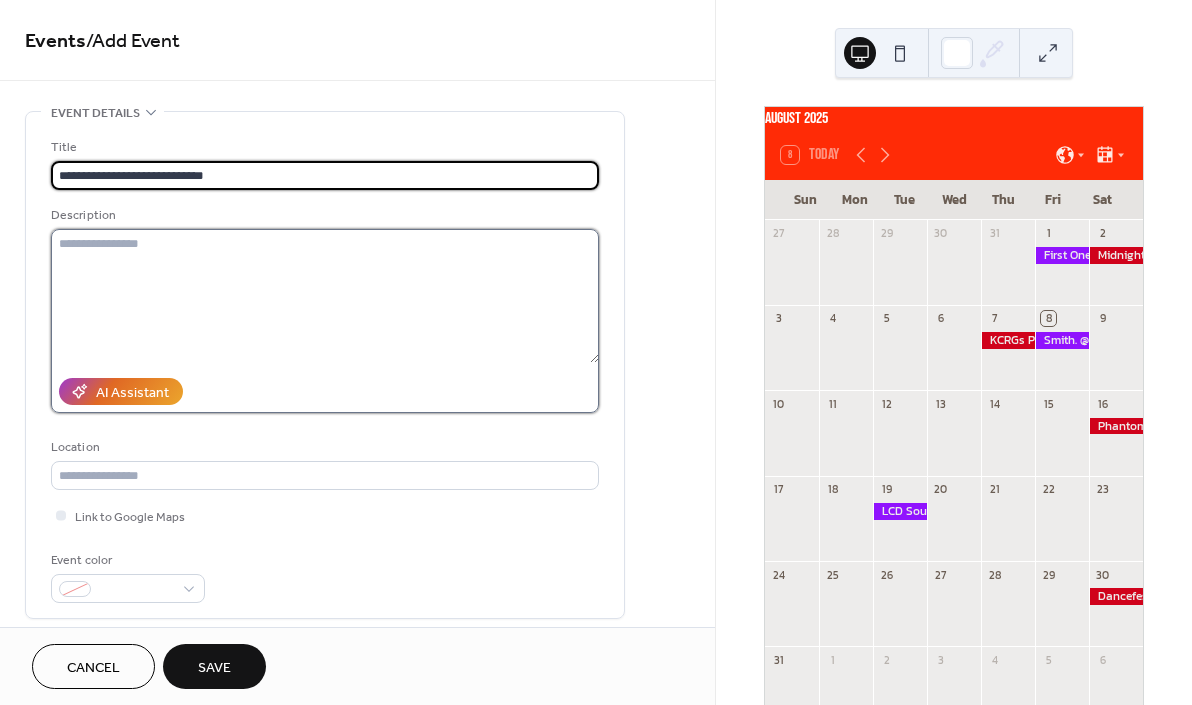 click at bounding box center (325, 296) 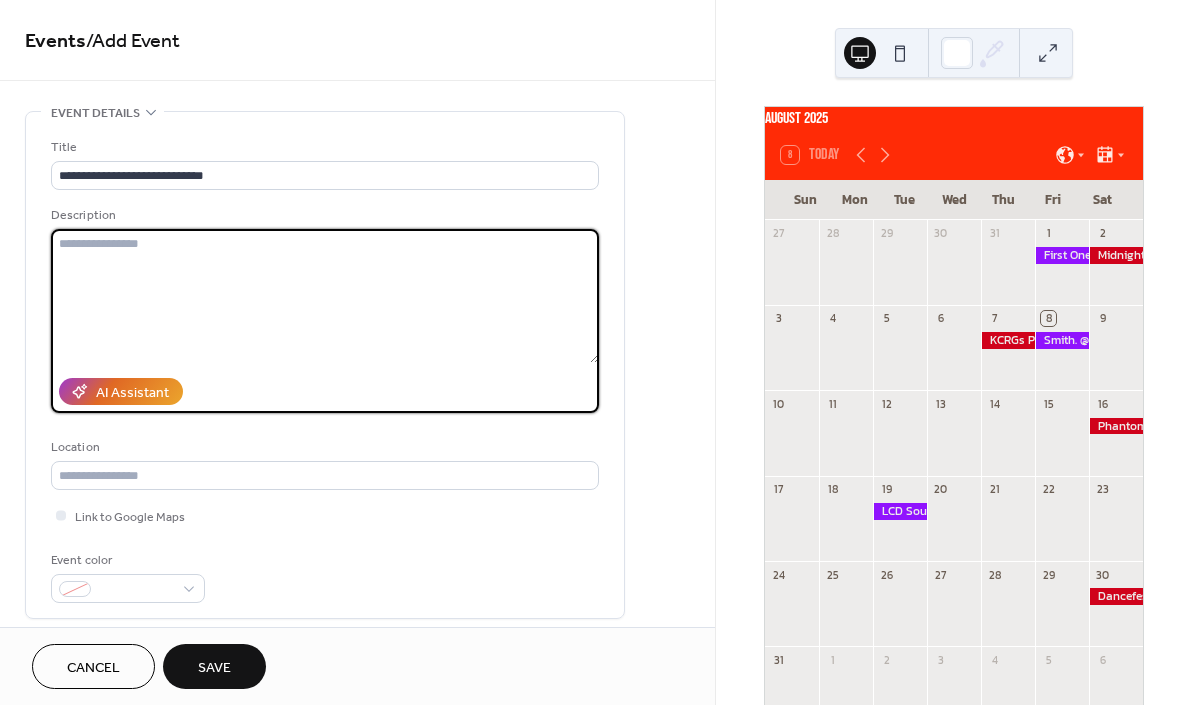 paste on "**********" 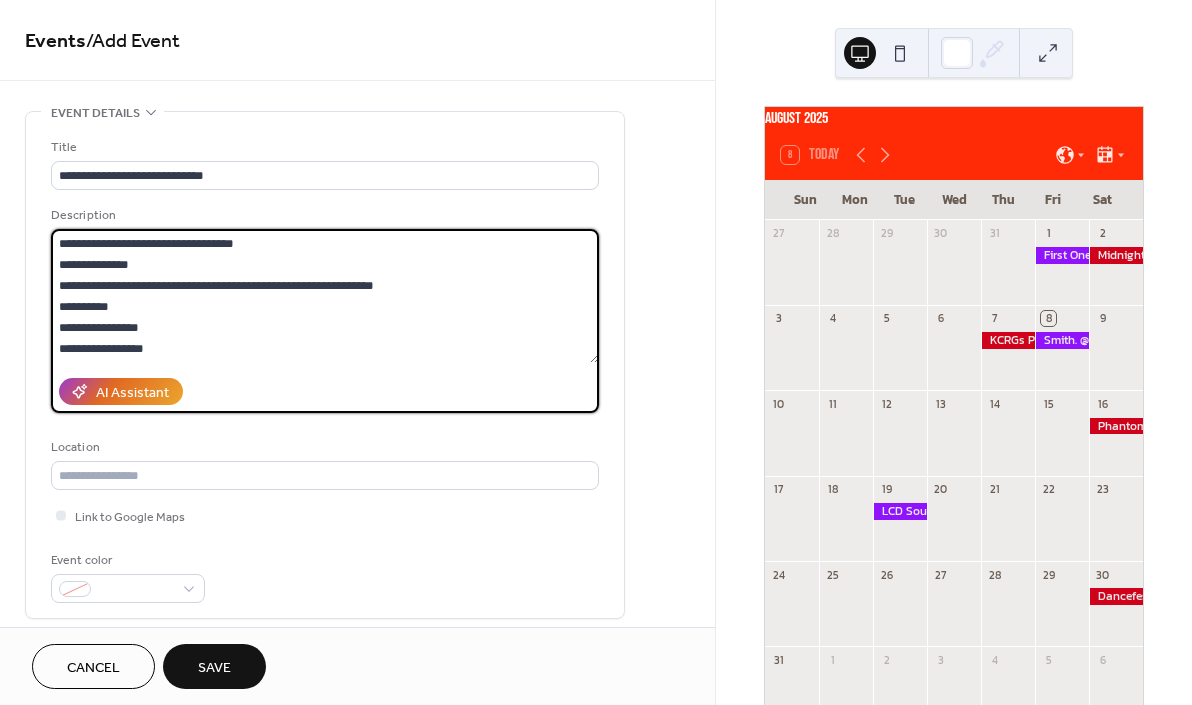scroll, scrollTop: 63, scrollLeft: 0, axis: vertical 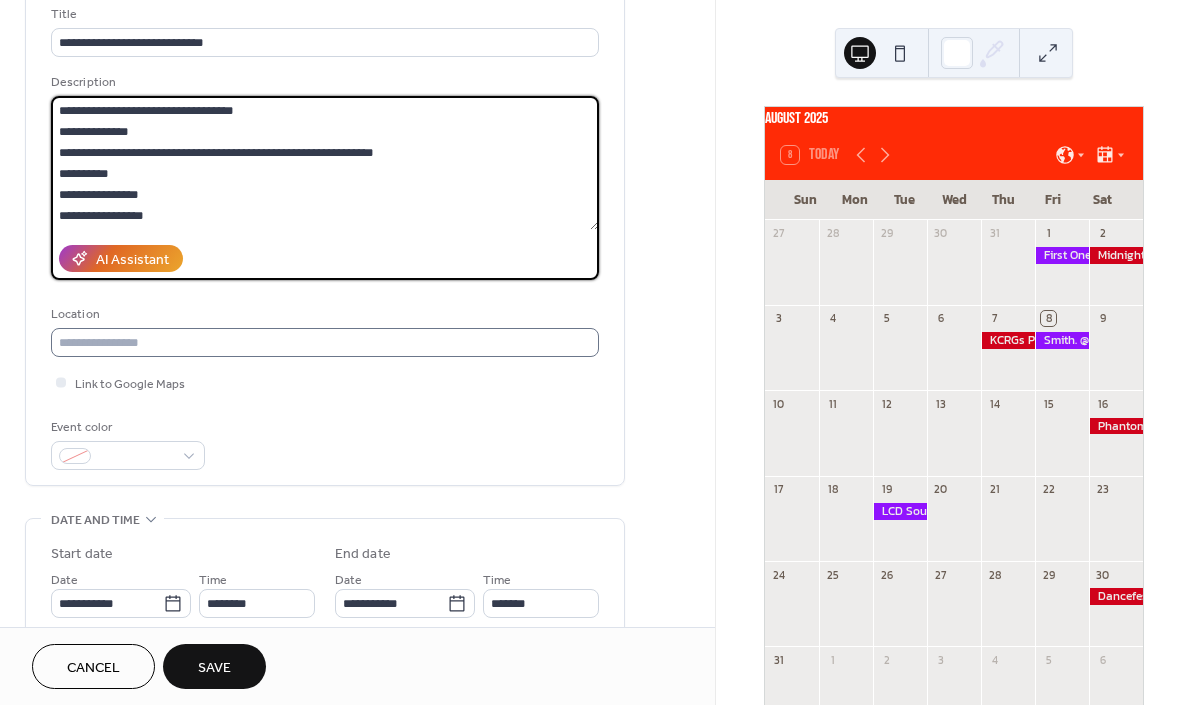 type on "**********" 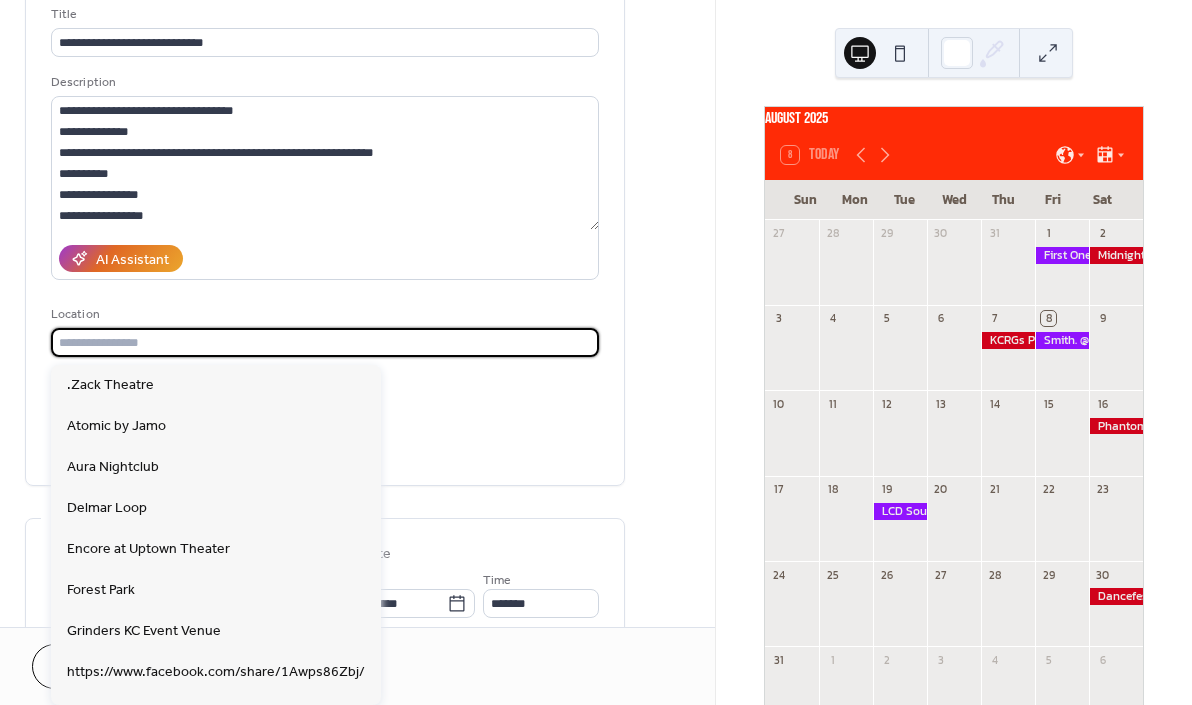 click at bounding box center (325, 342) 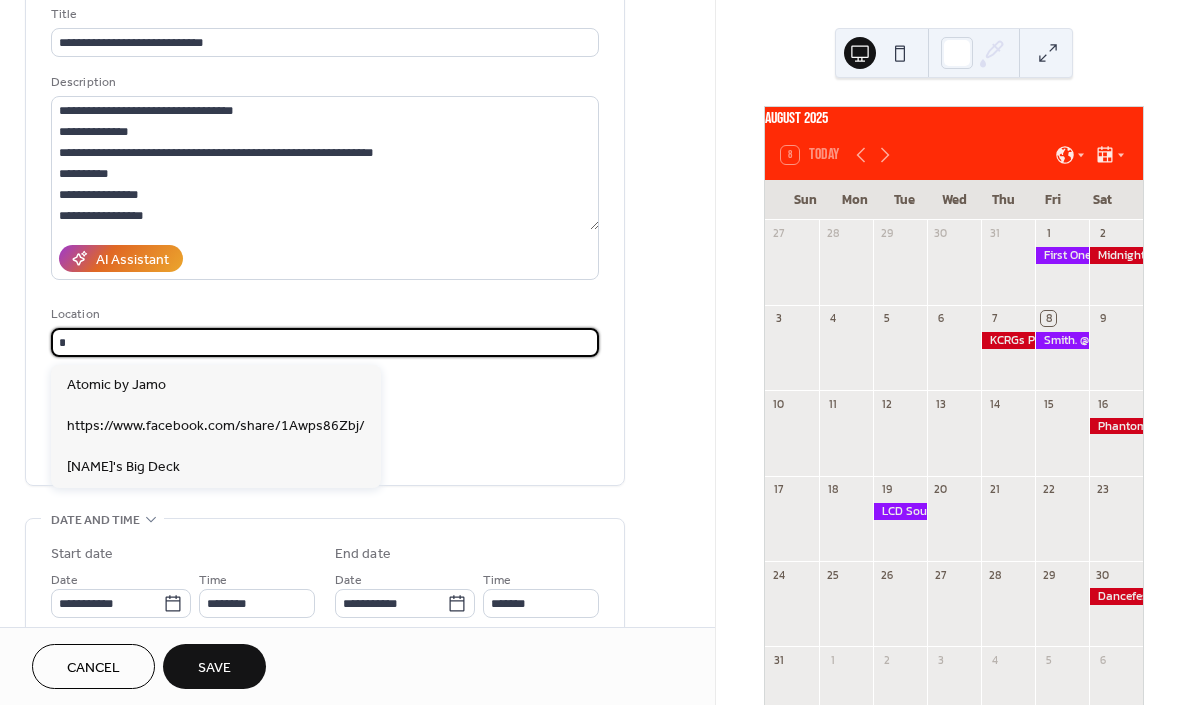 scroll, scrollTop: 0, scrollLeft: 0, axis: both 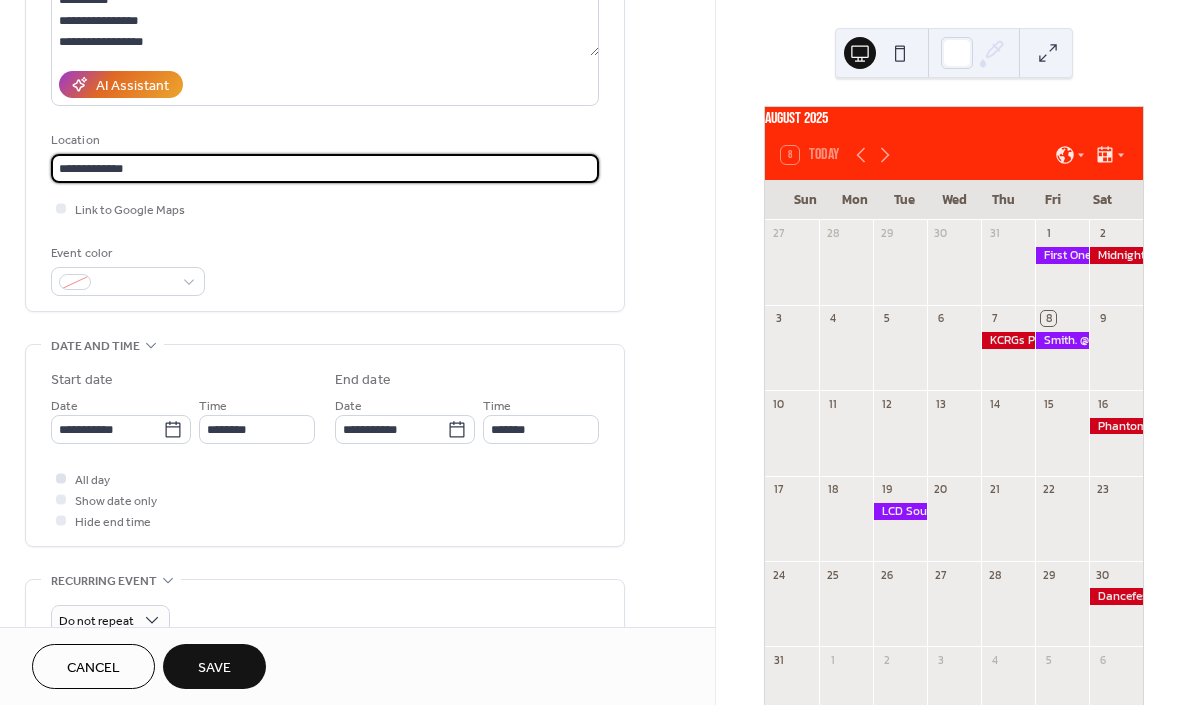 type on "**********" 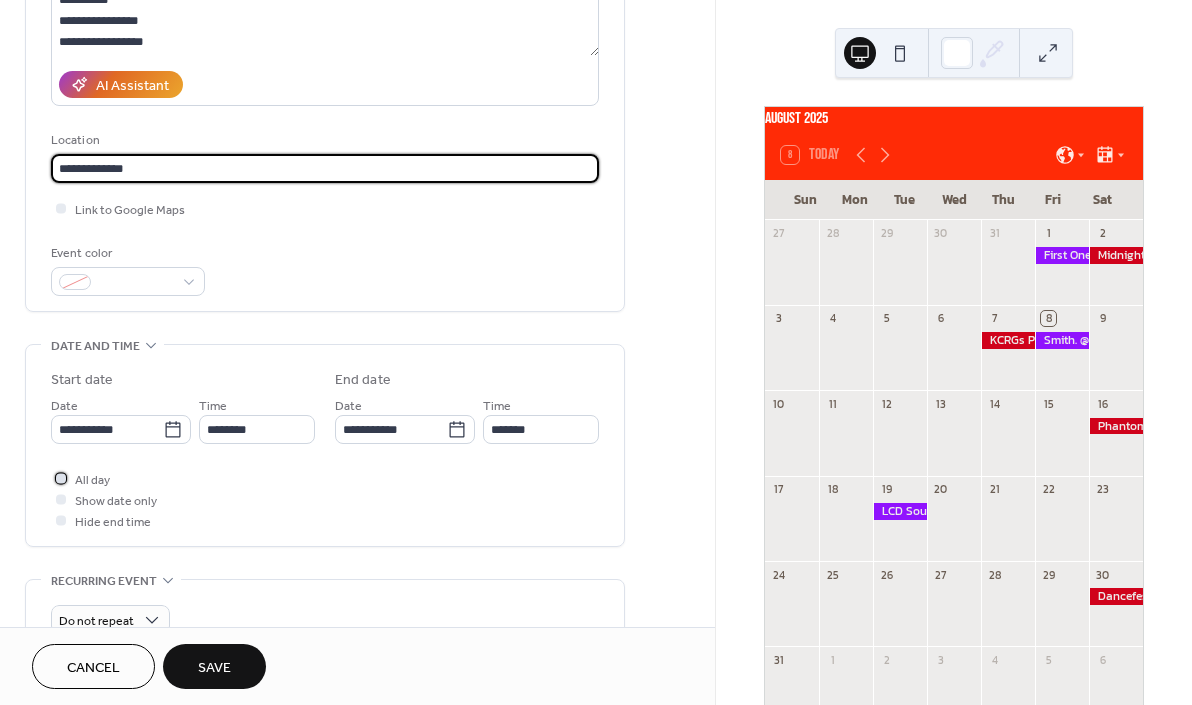 click at bounding box center (61, 478) 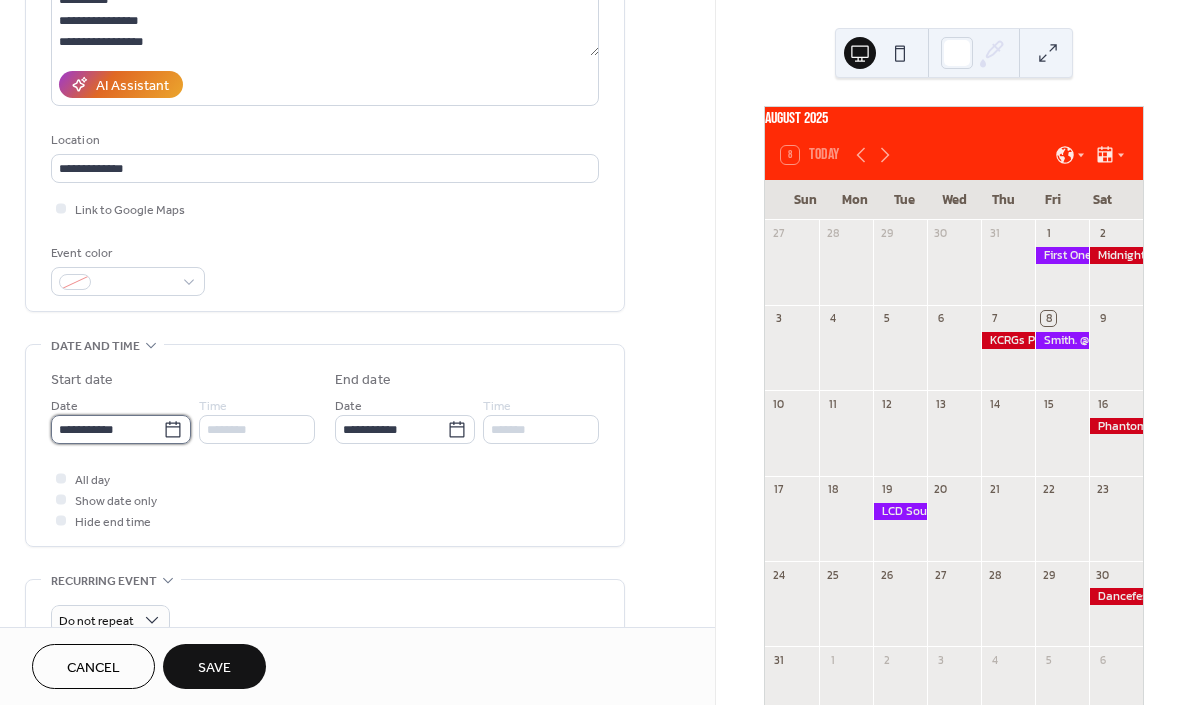 click on "**********" at bounding box center (107, 429) 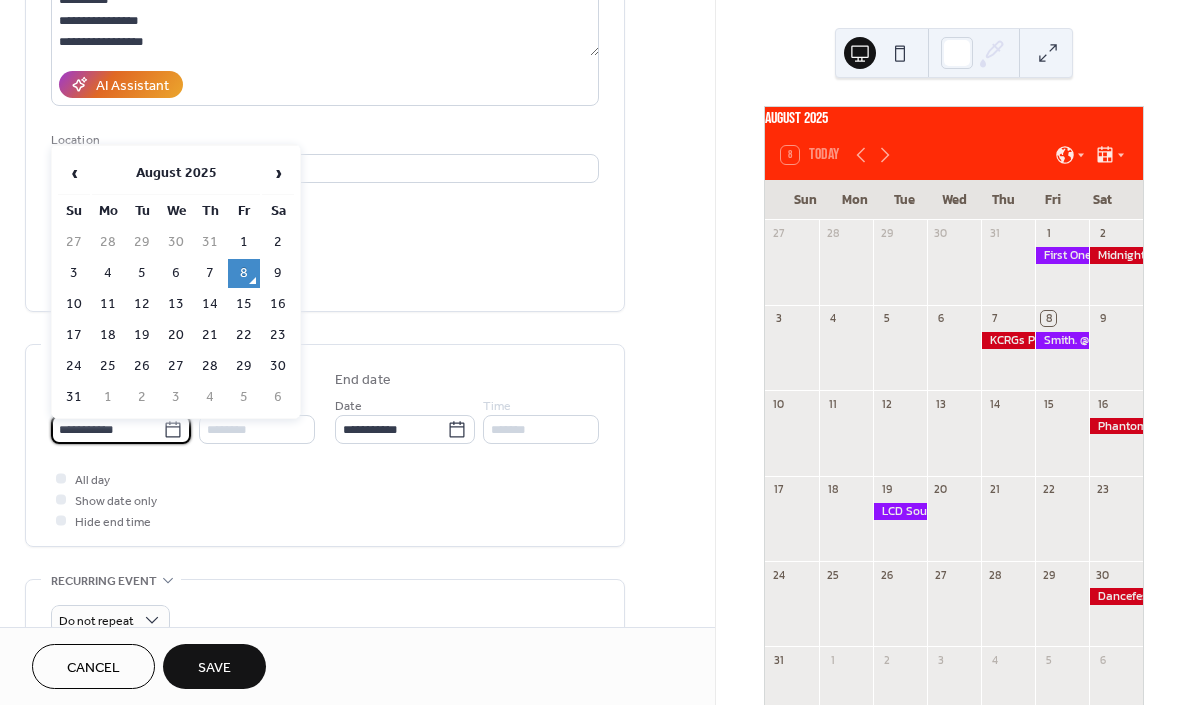 click on "All day Show date only Hide end time" at bounding box center [325, 499] 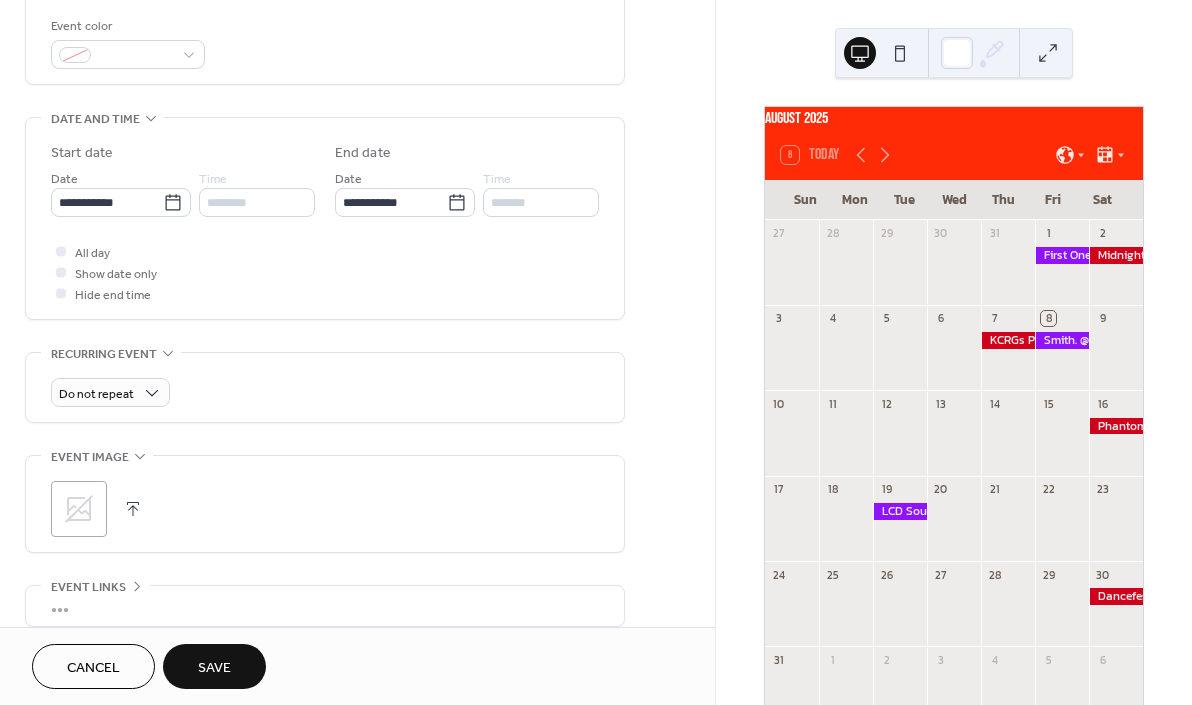 scroll, scrollTop: 536, scrollLeft: 0, axis: vertical 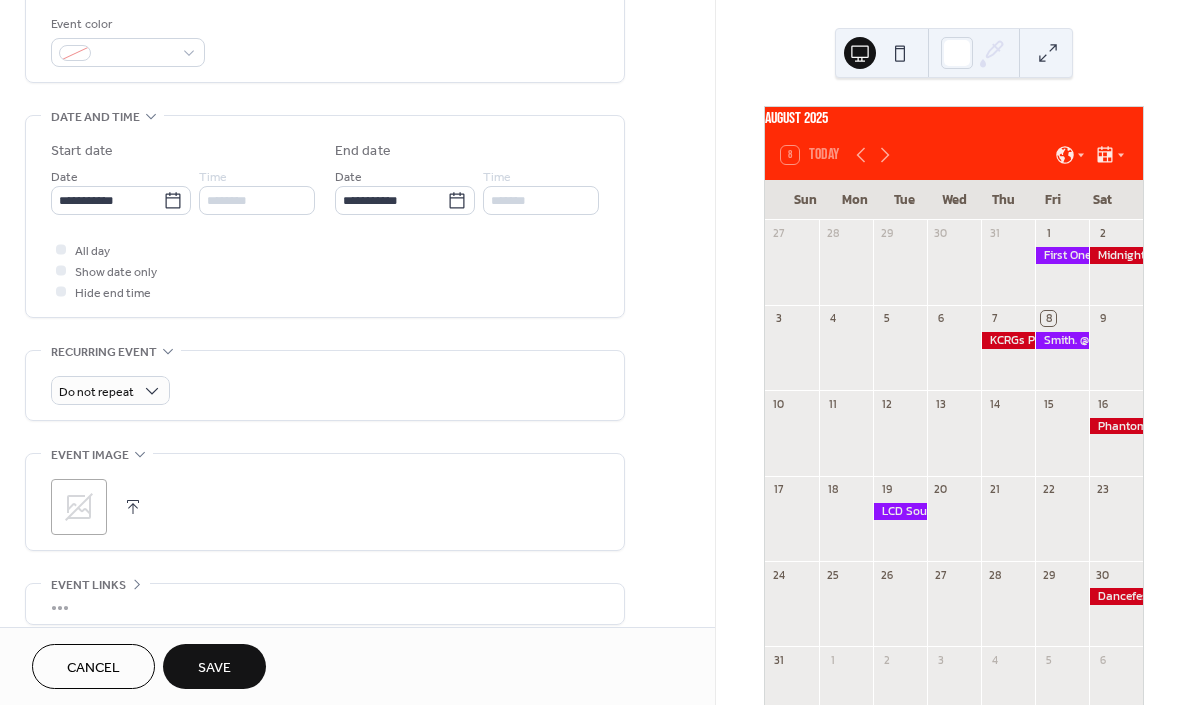 click 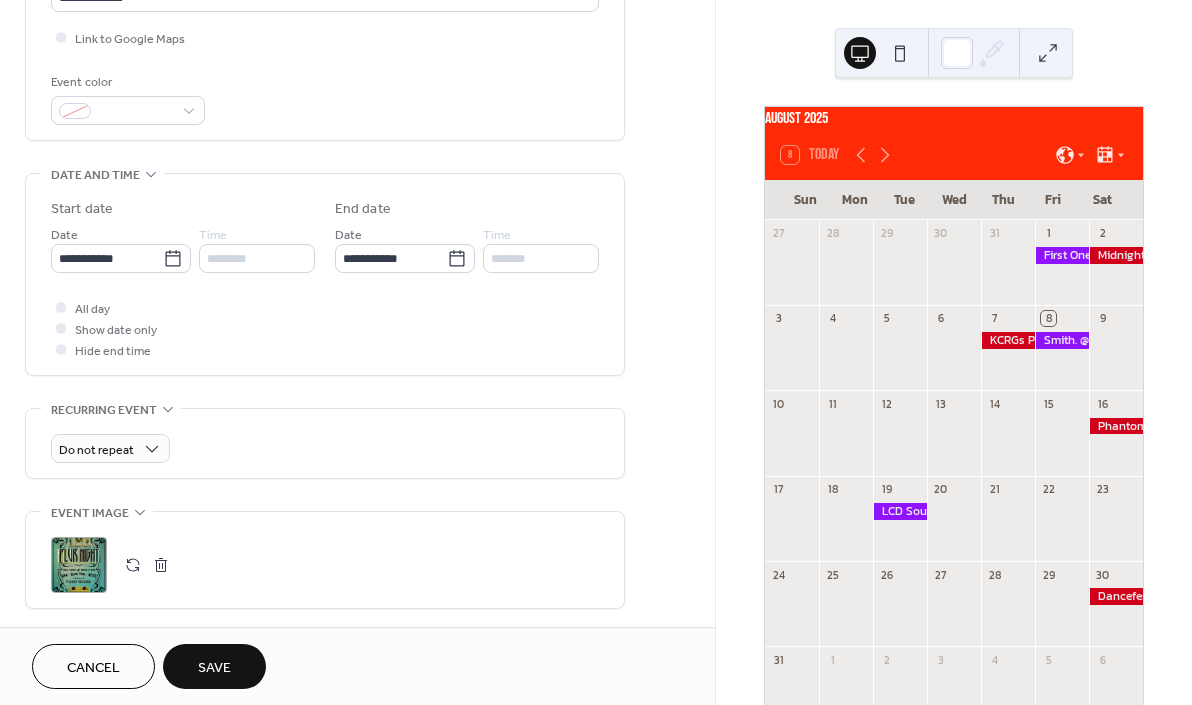 scroll, scrollTop: 460, scrollLeft: 0, axis: vertical 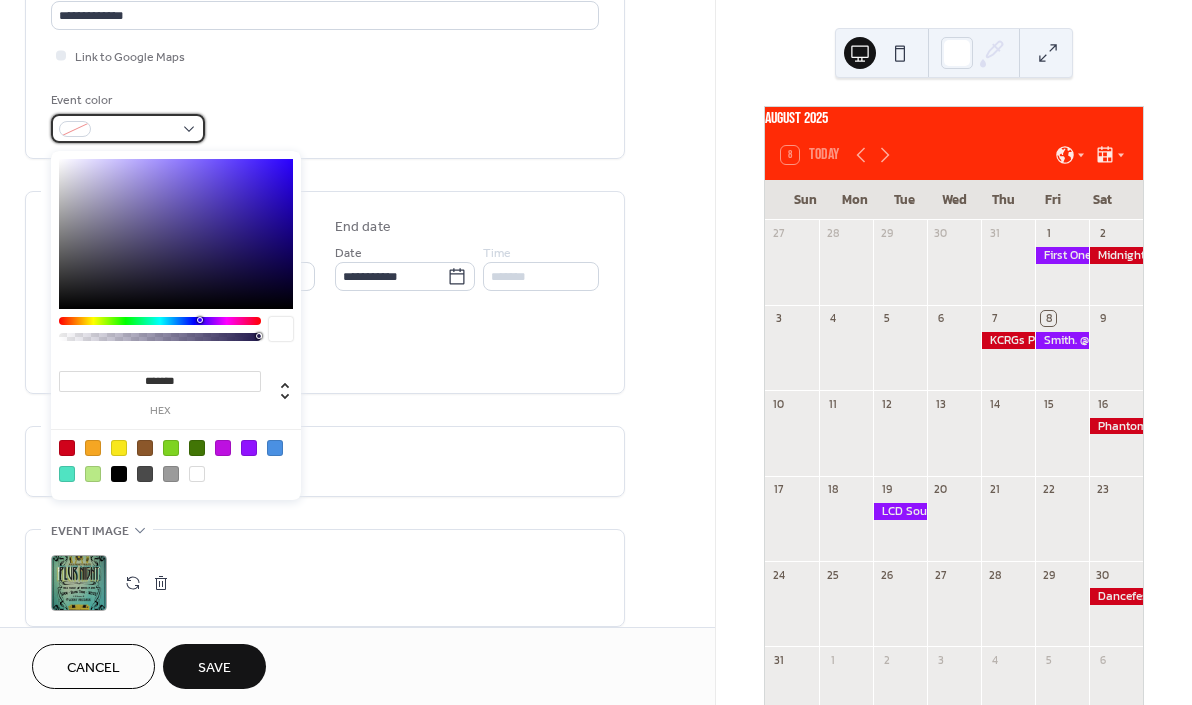 click at bounding box center (128, 128) 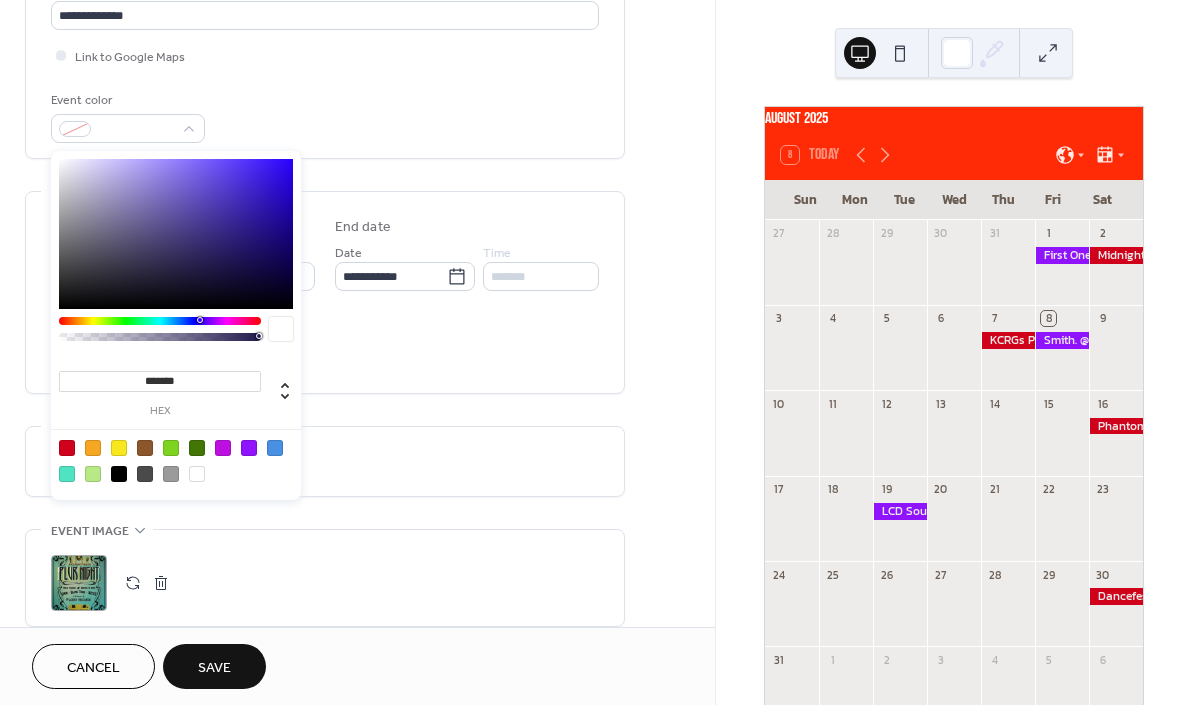 click at bounding box center (67, 448) 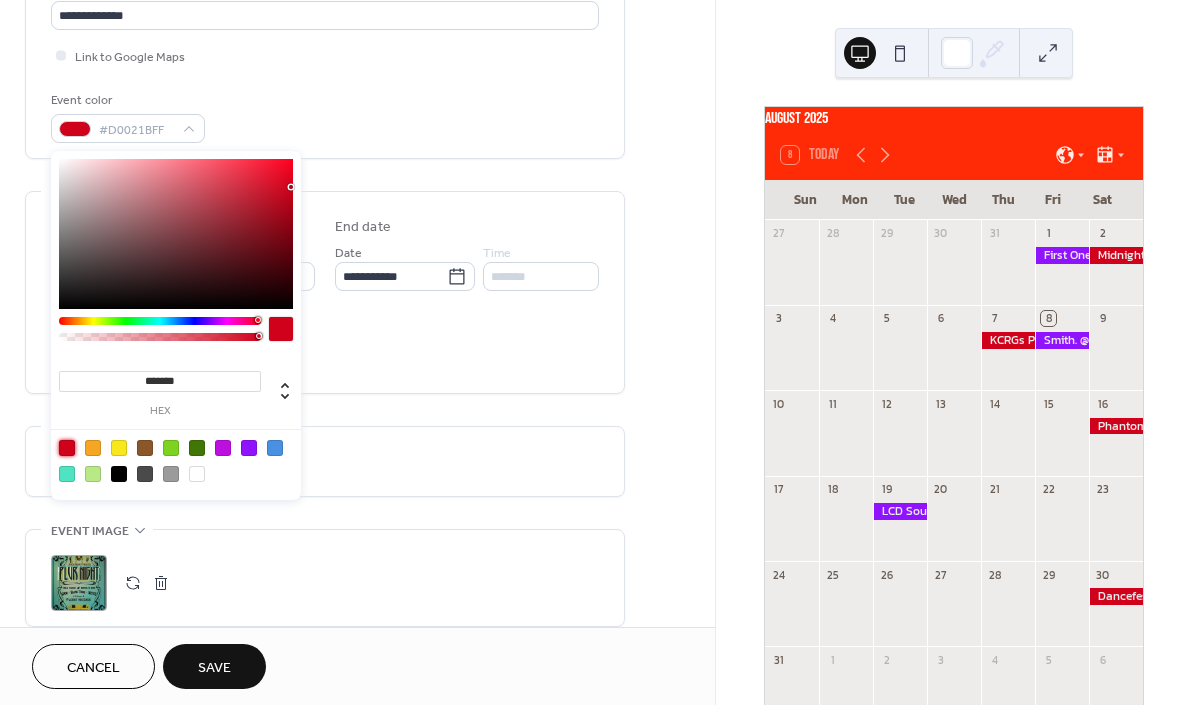 click on "**********" at bounding box center (325, 250) 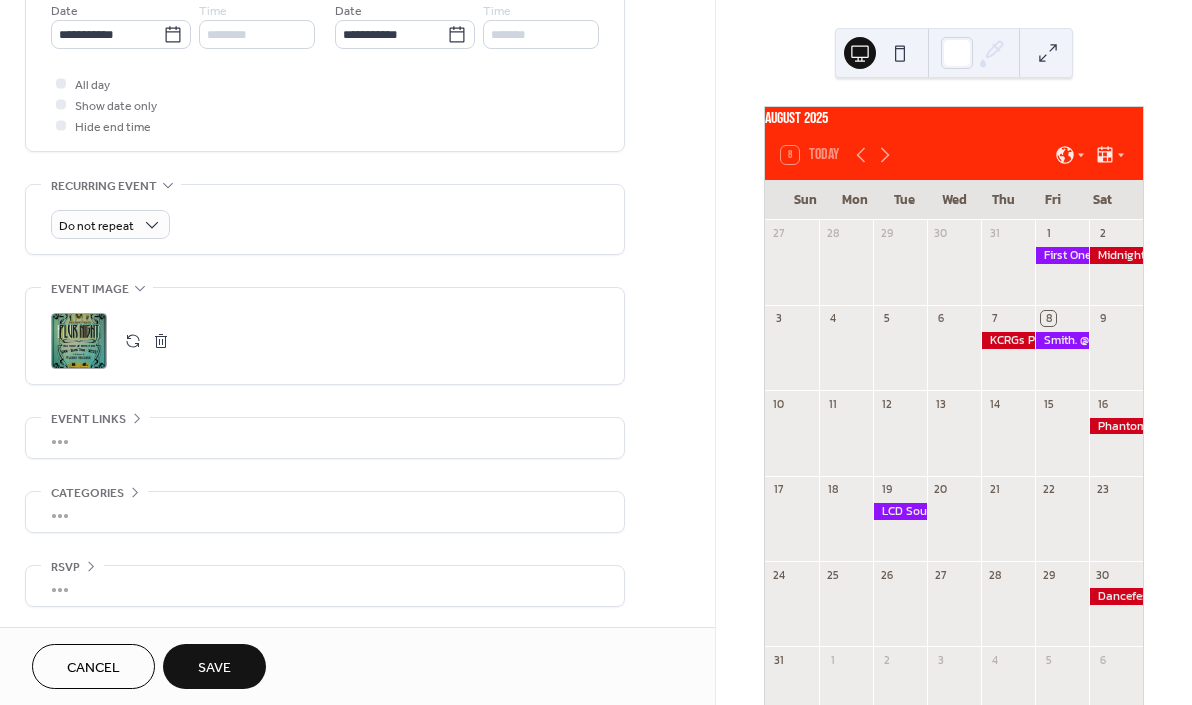scroll, scrollTop: 708, scrollLeft: 0, axis: vertical 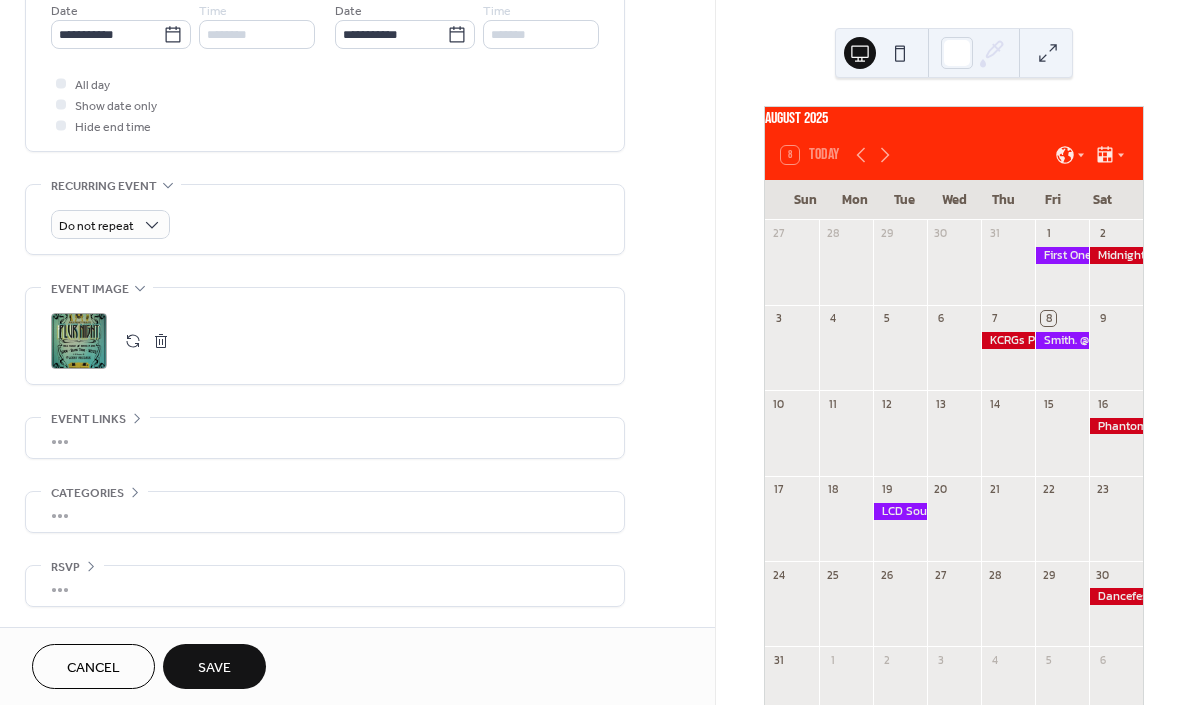 click on "Save" at bounding box center [214, 668] 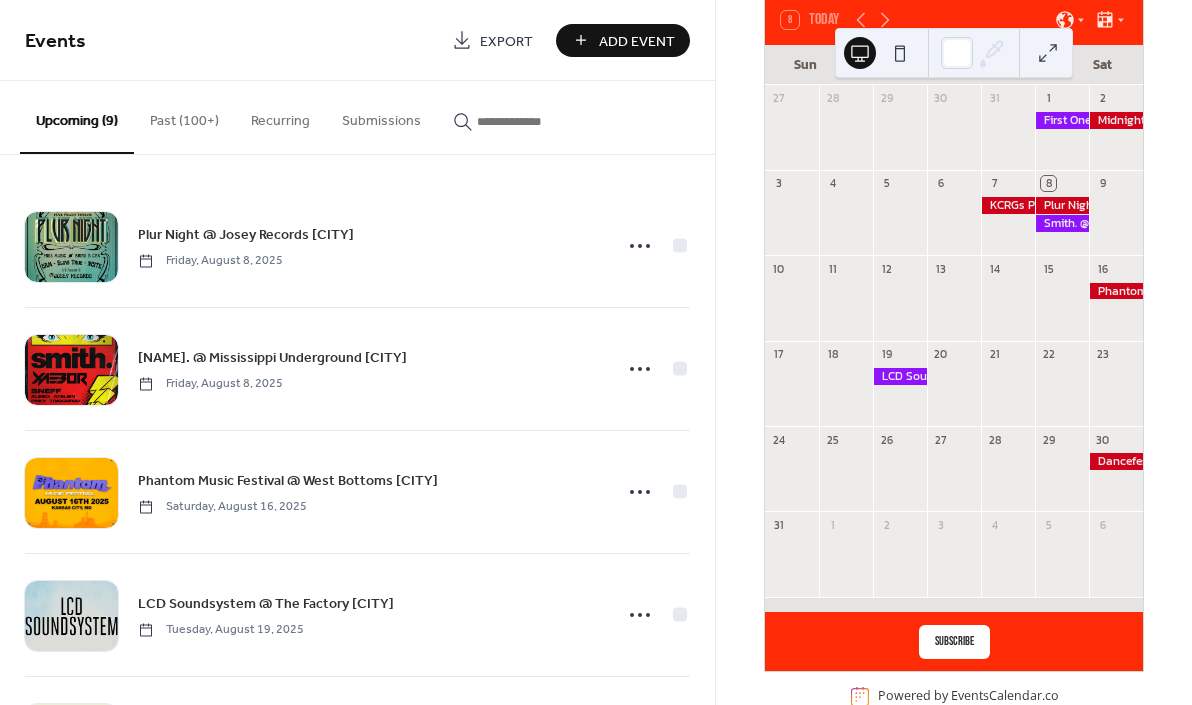 scroll, scrollTop: 108, scrollLeft: 0, axis: vertical 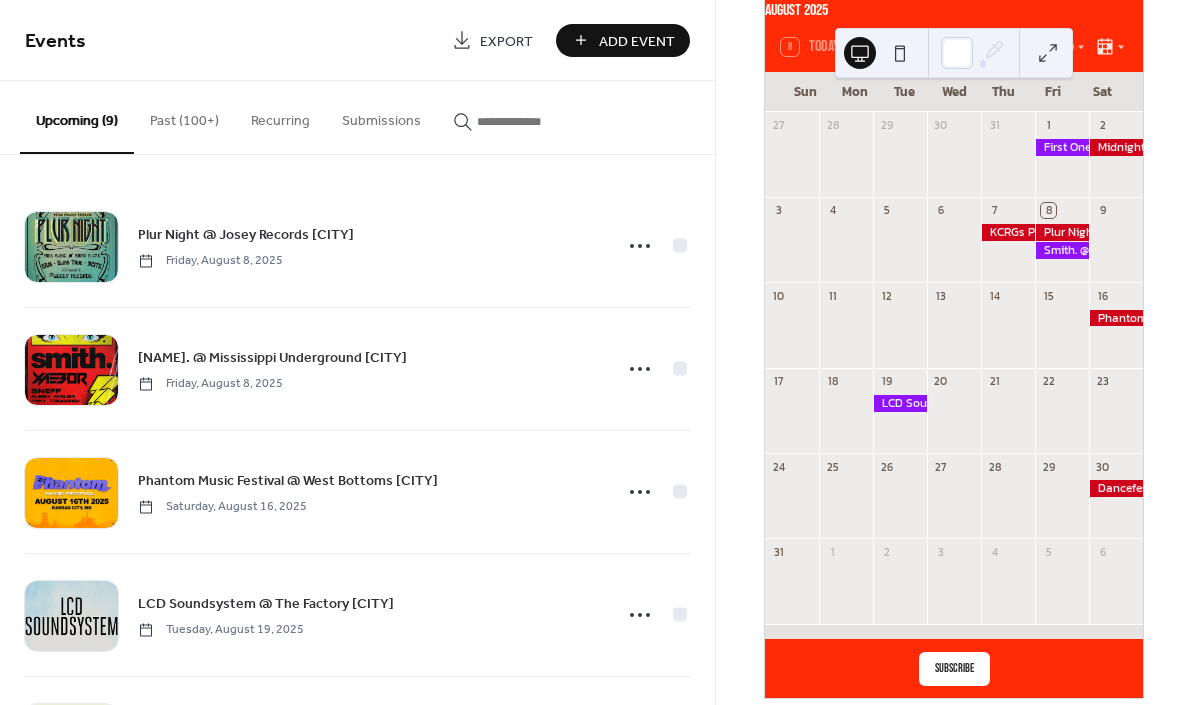 click on "Add Event" at bounding box center [637, 41] 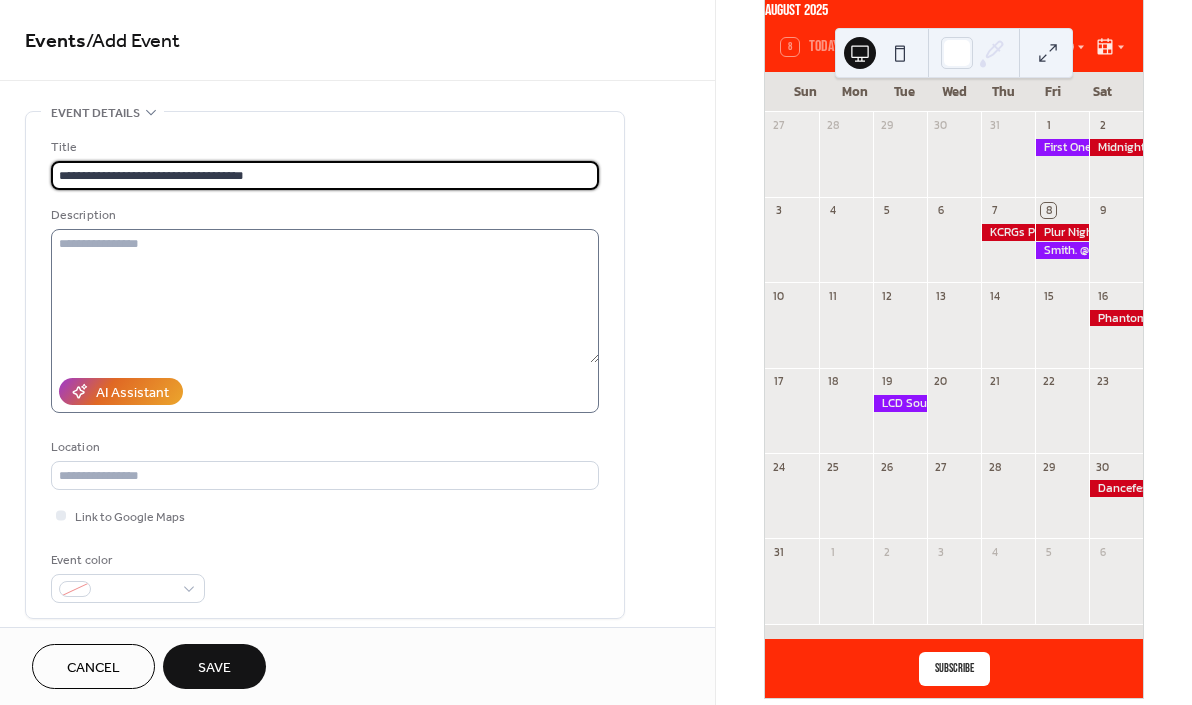type on "**********" 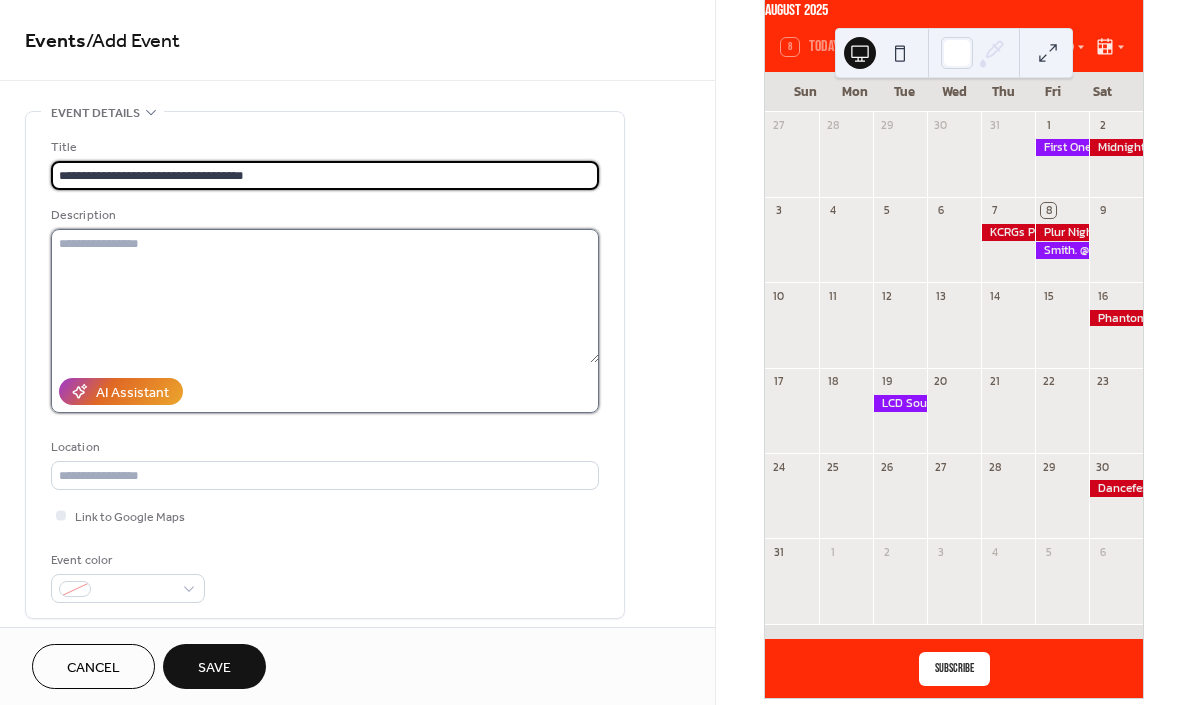 click at bounding box center (325, 296) 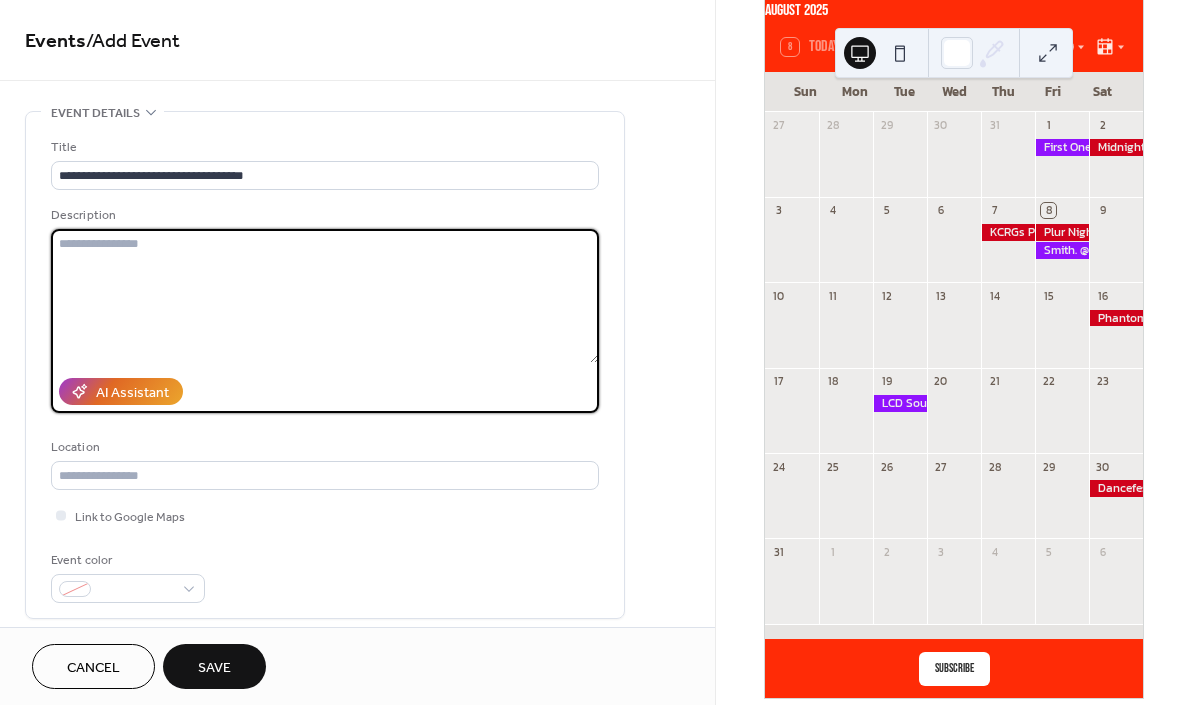 paste on "**********" 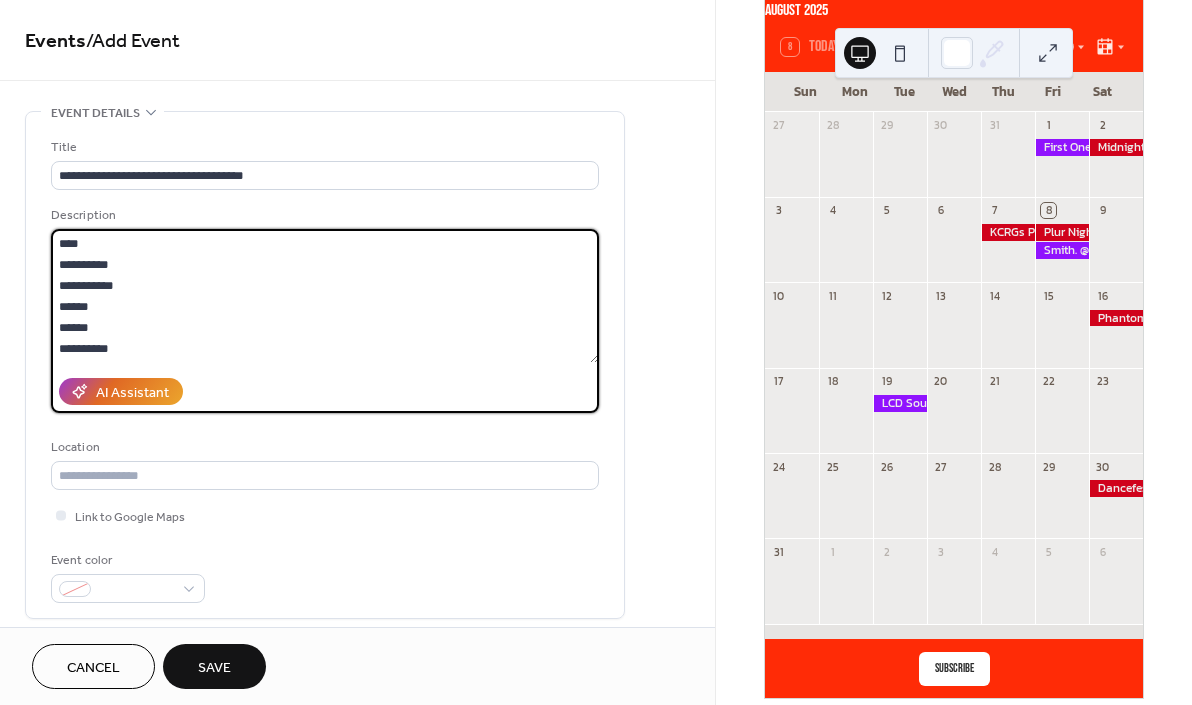 scroll, scrollTop: 231, scrollLeft: 0, axis: vertical 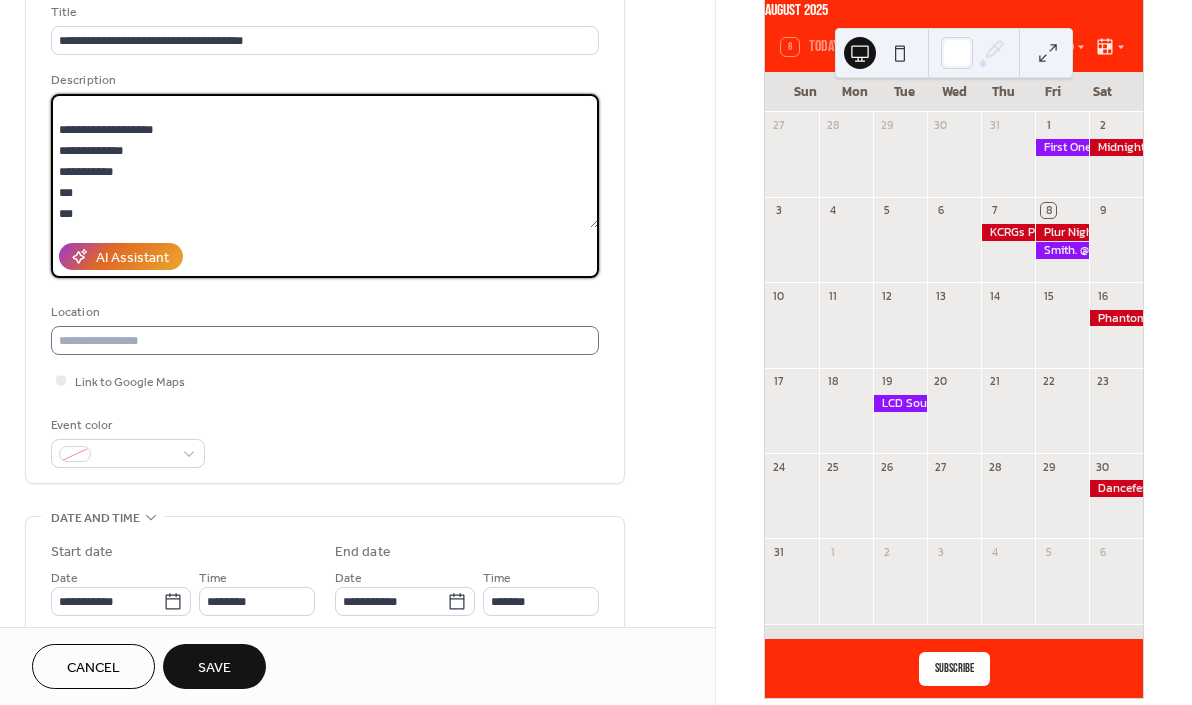 type on "**********" 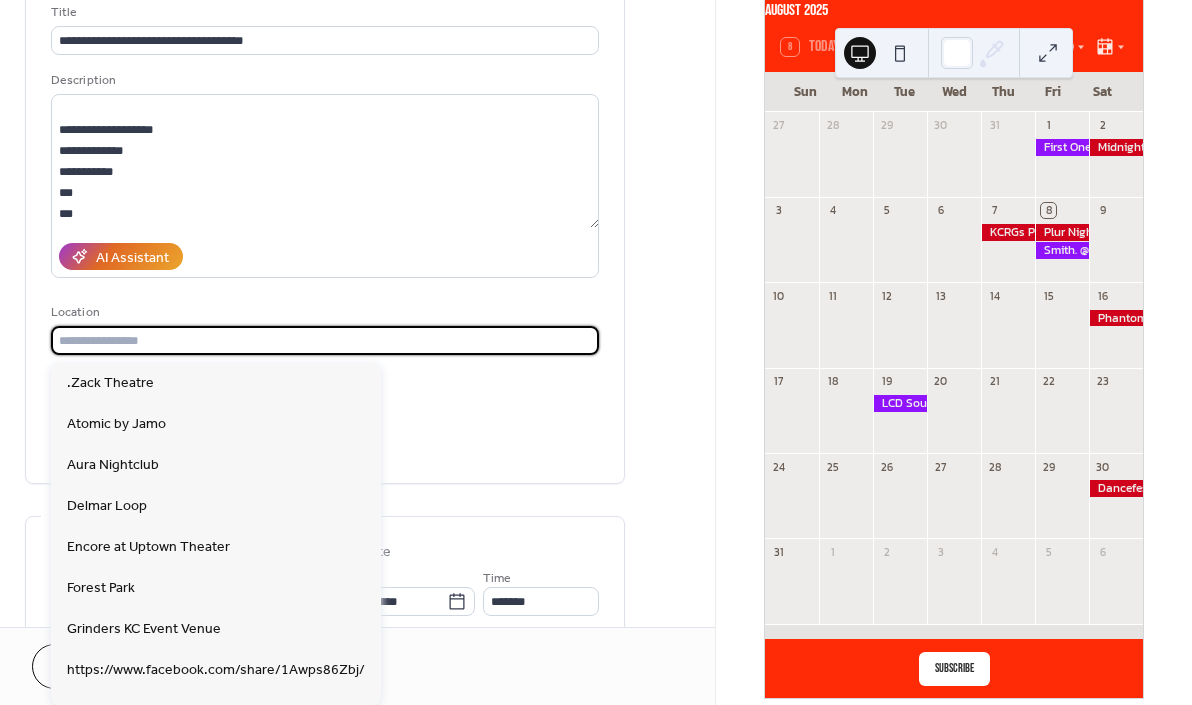 click at bounding box center (325, 340) 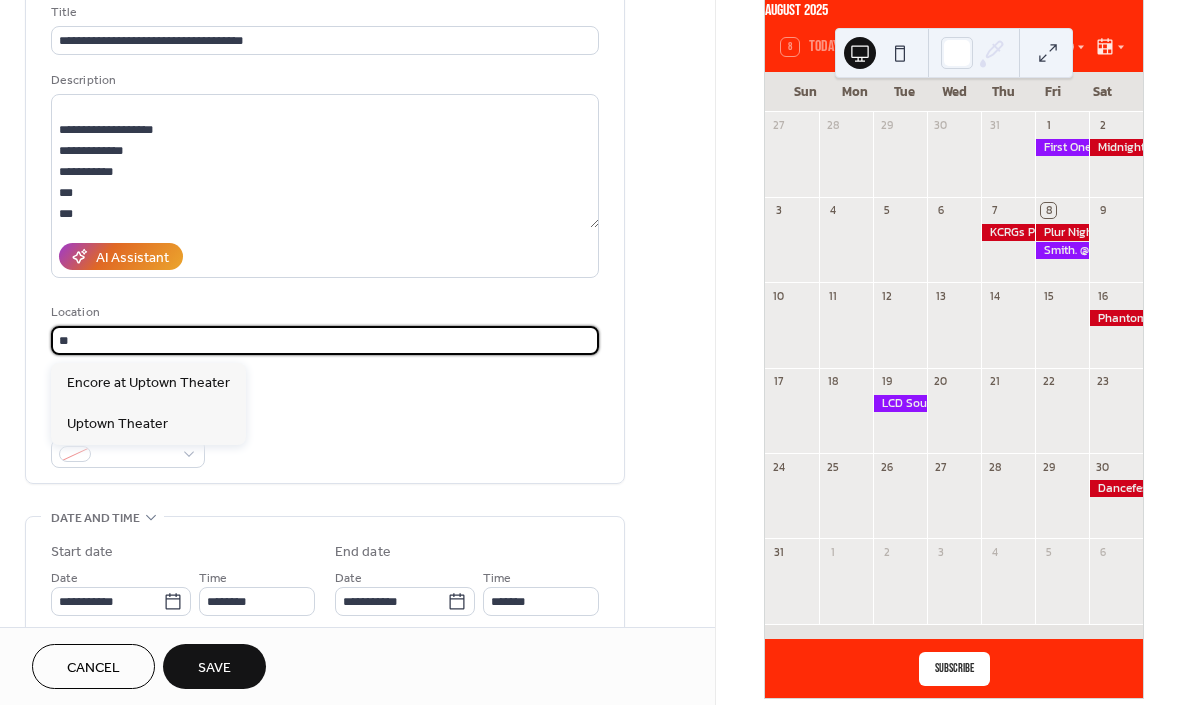 type on "*" 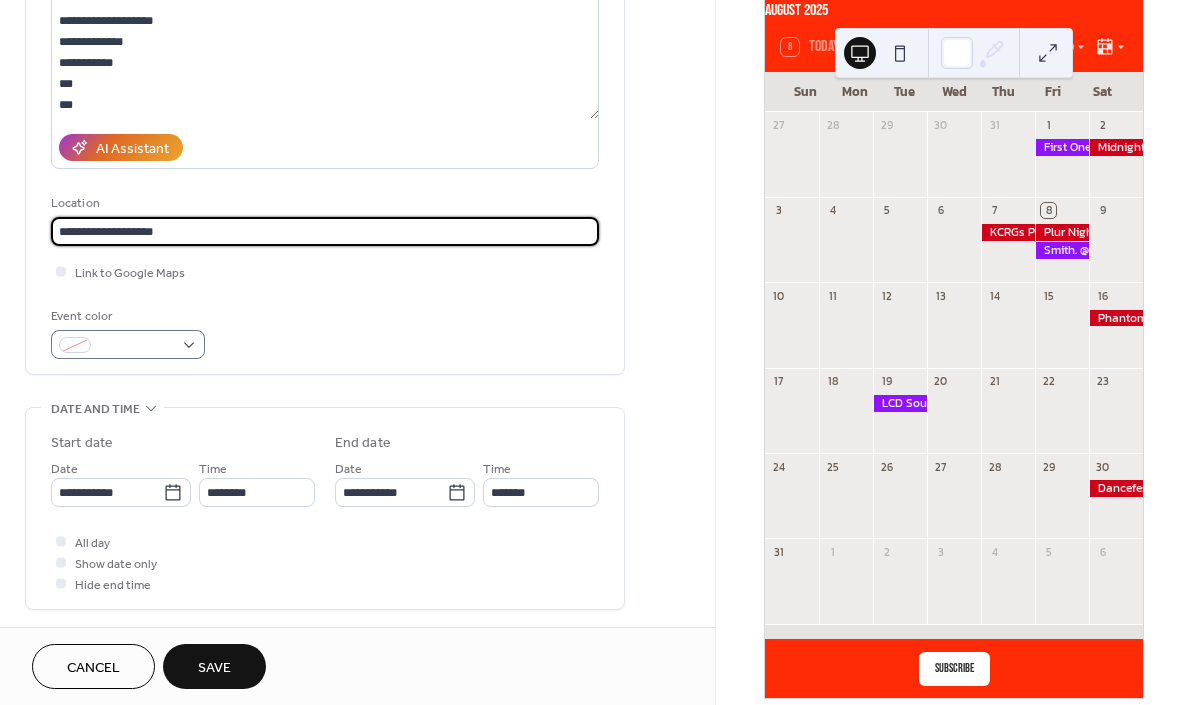 scroll, scrollTop: 261, scrollLeft: 0, axis: vertical 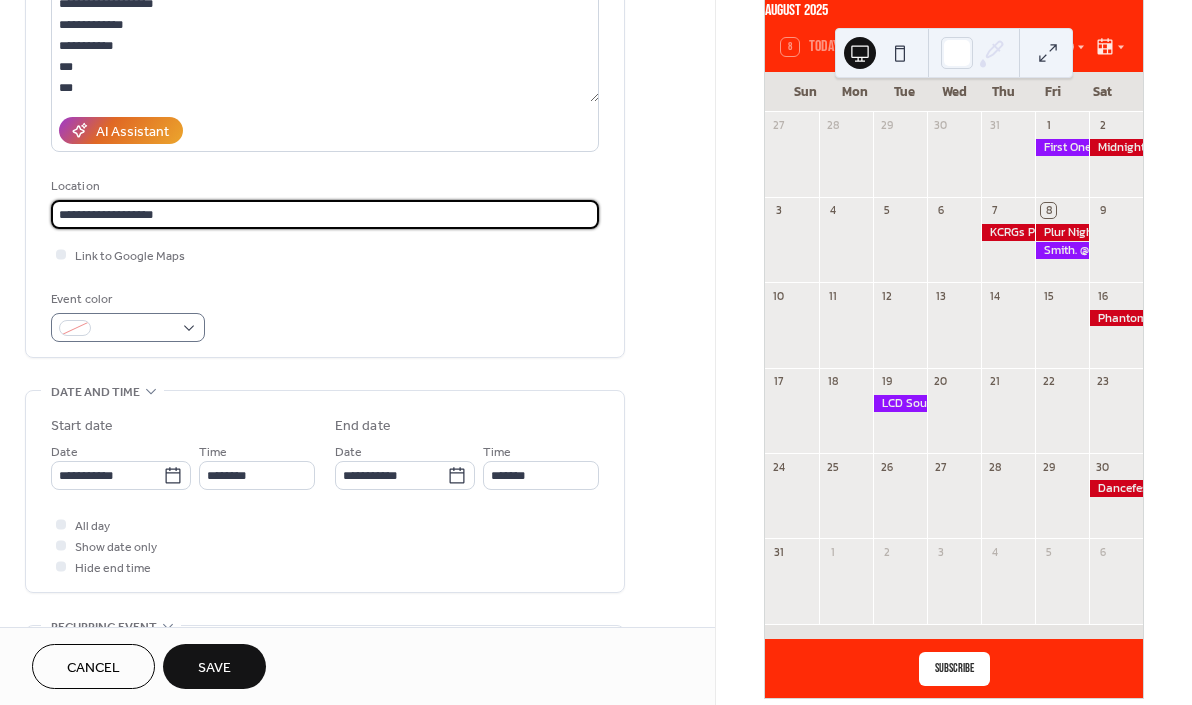 type on "**********" 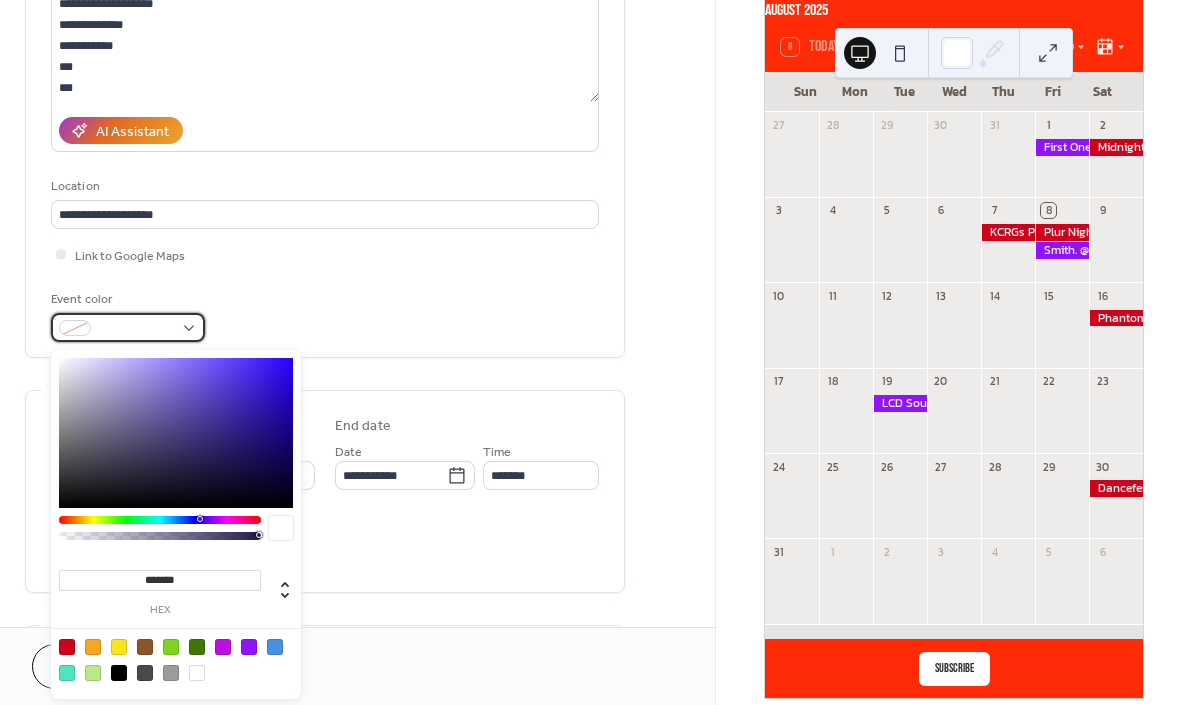 click at bounding box center (75, 328) 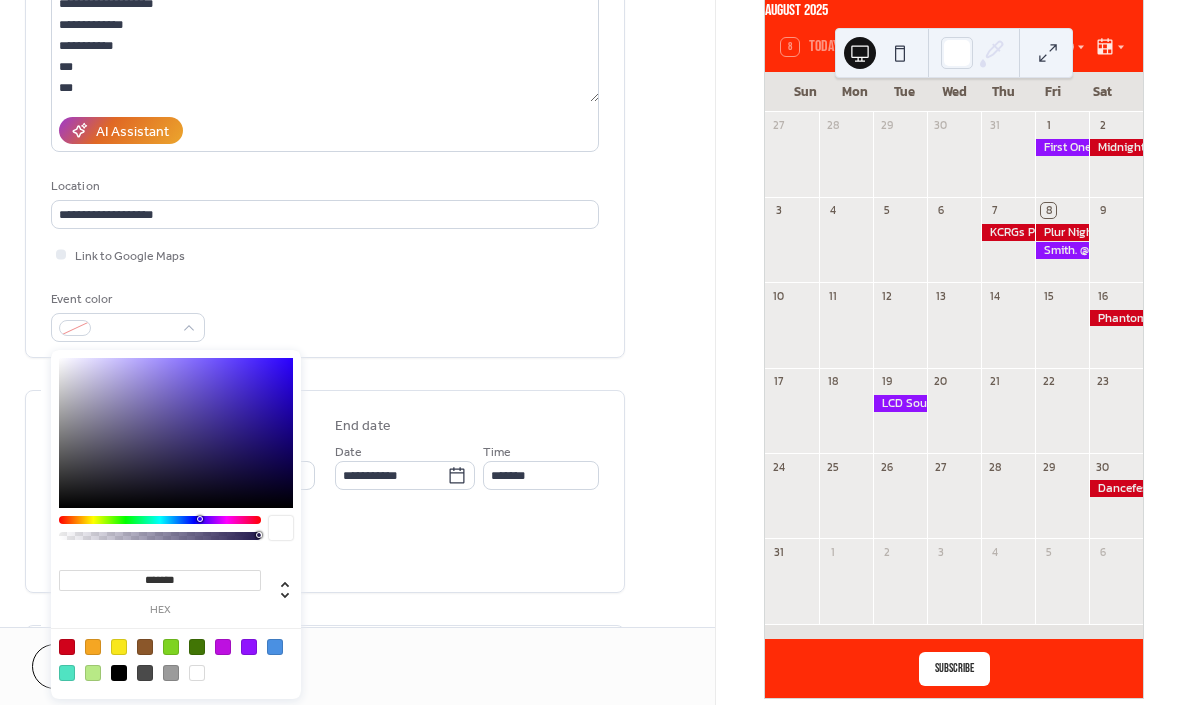 click at bounding box center [67, 647] 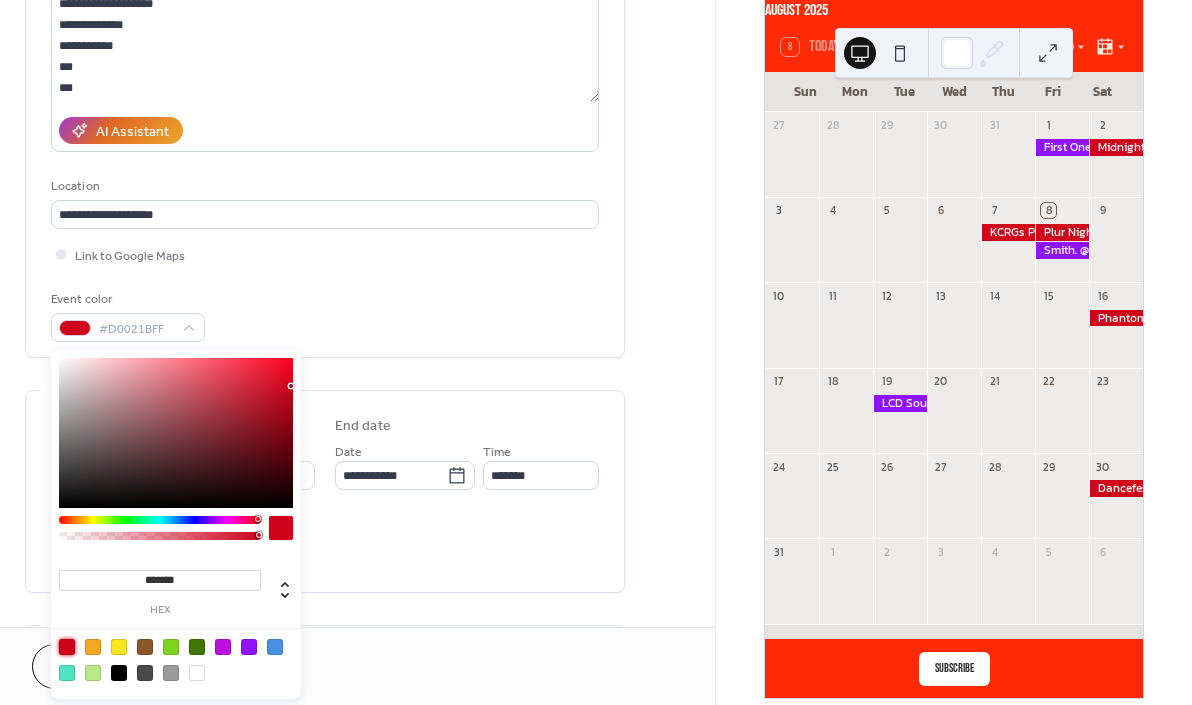 click on "**********" at bounding box center [325, 491] 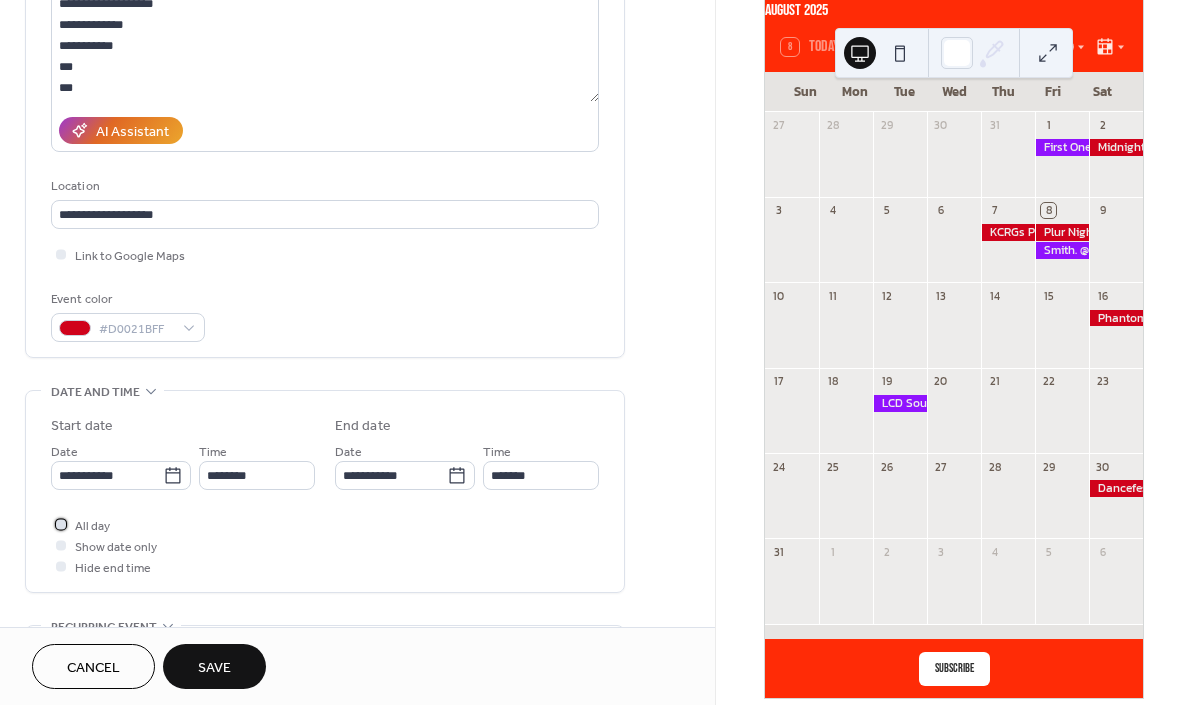 click on "All day" at bounding box center [80, 524] 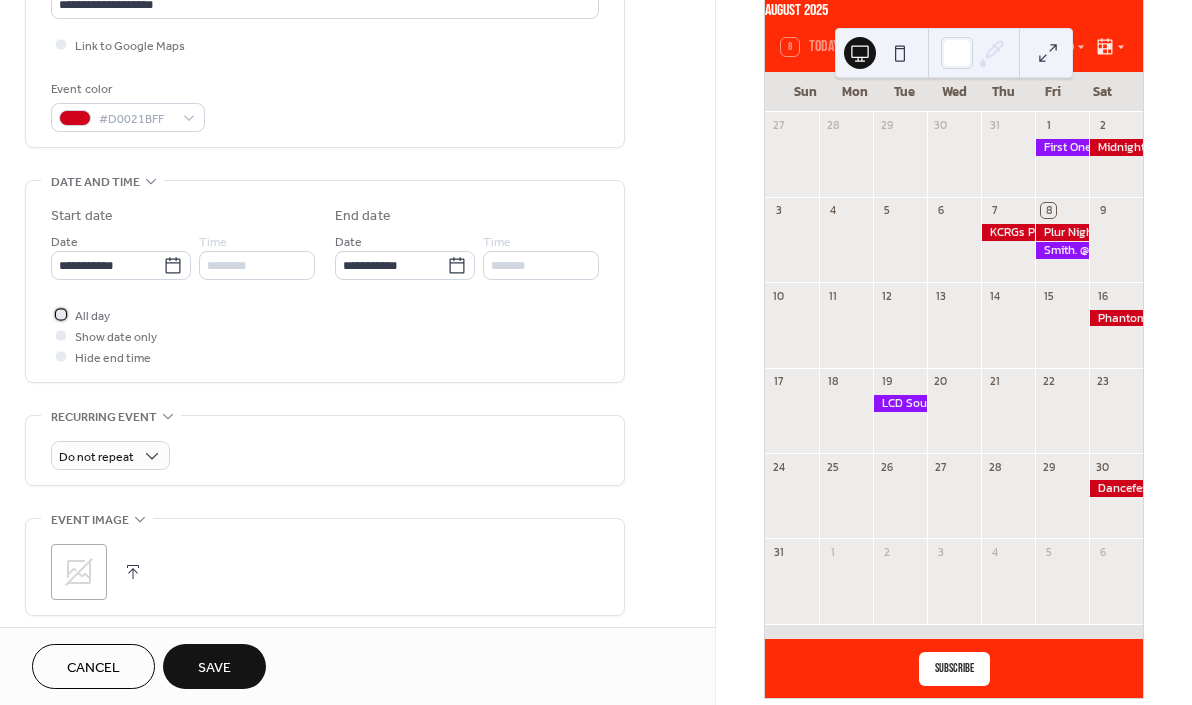 scroll, scrollTop: 600, scrollLeft: 0, axis: vertical 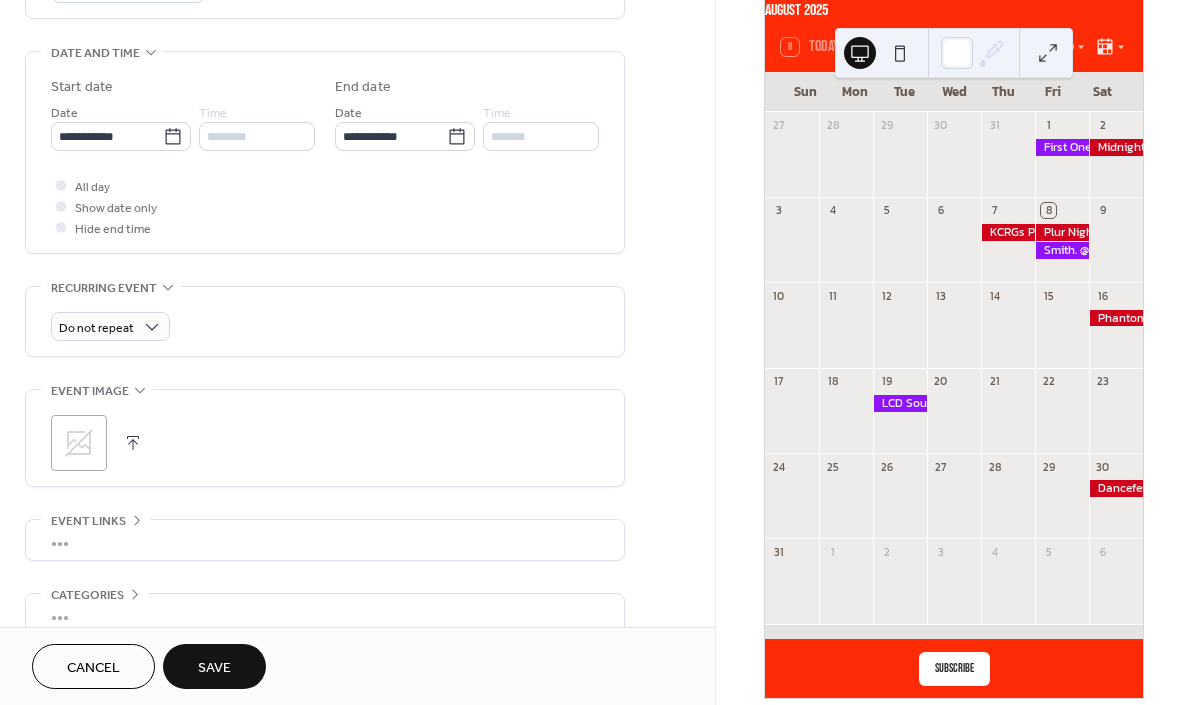 click 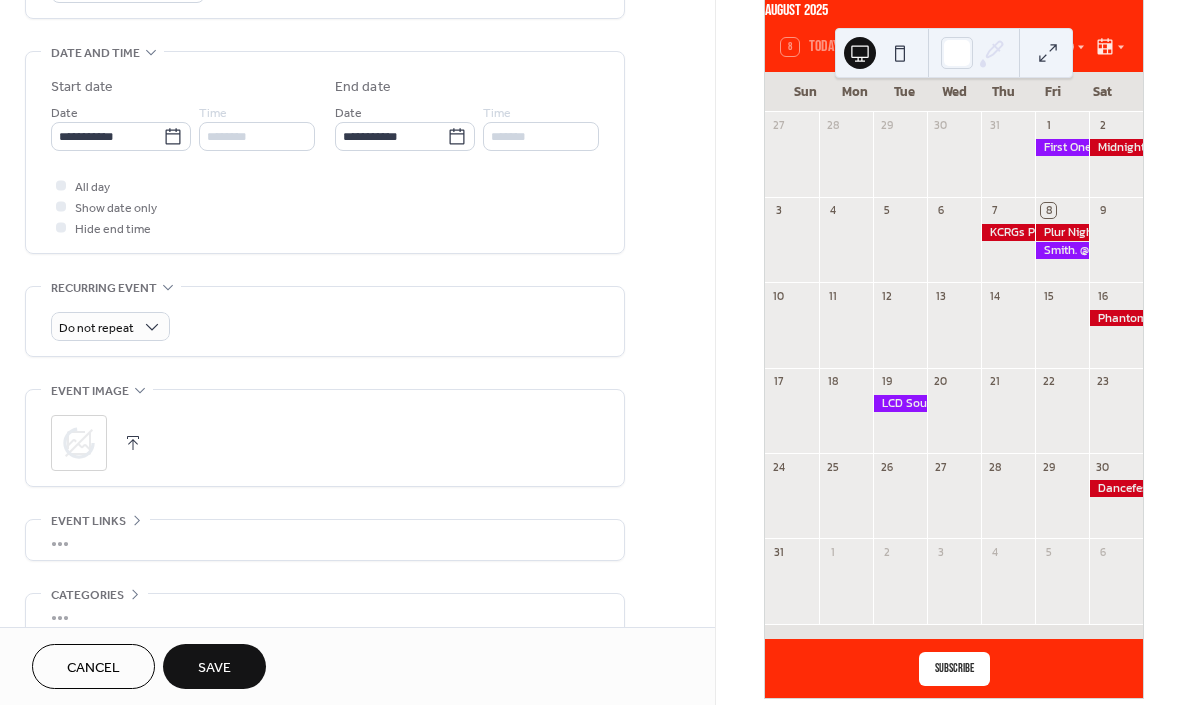scroll, scrollTop: 109, scrollLeft: 0, axis: vertical 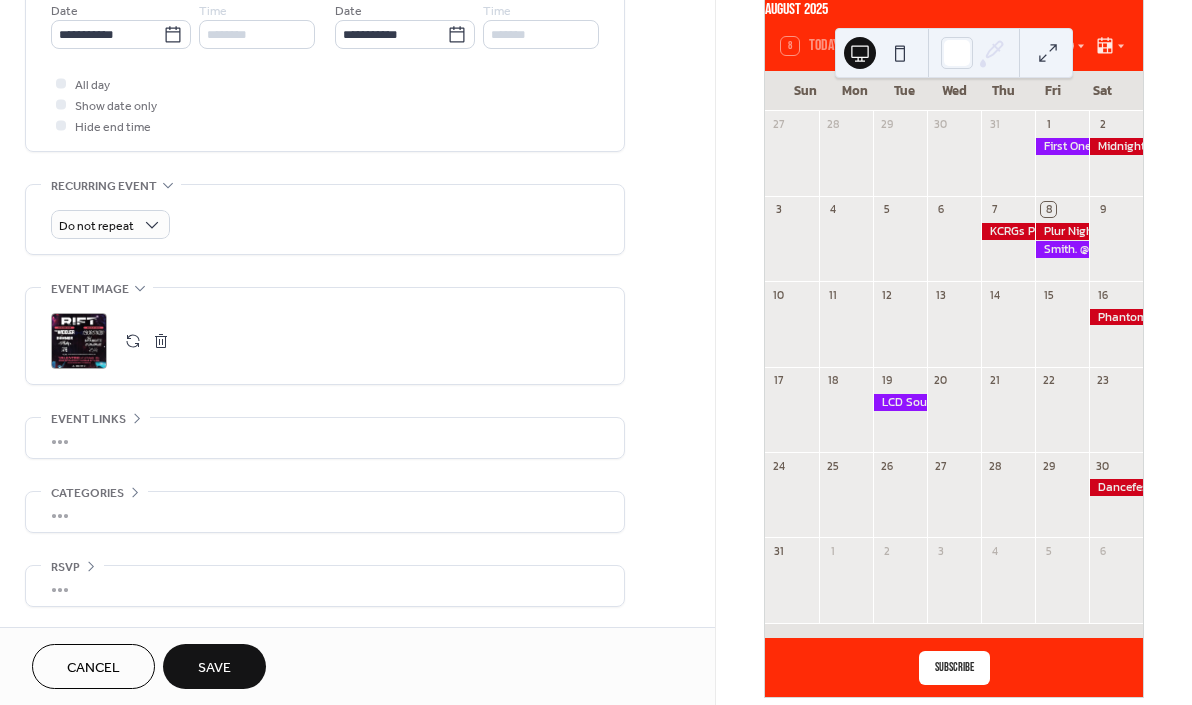 click on "•••" at bounding box center (325, 438) 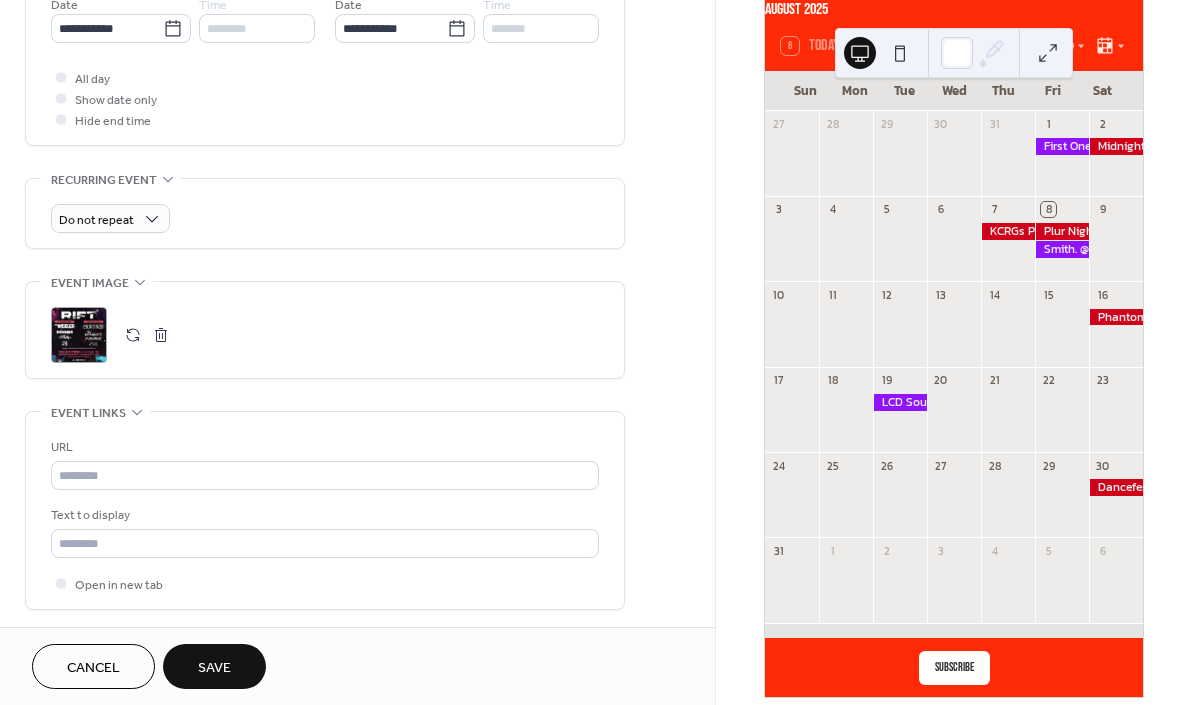 scroll, scrollTop: 706, scrollLeft: 0, axis: vertical 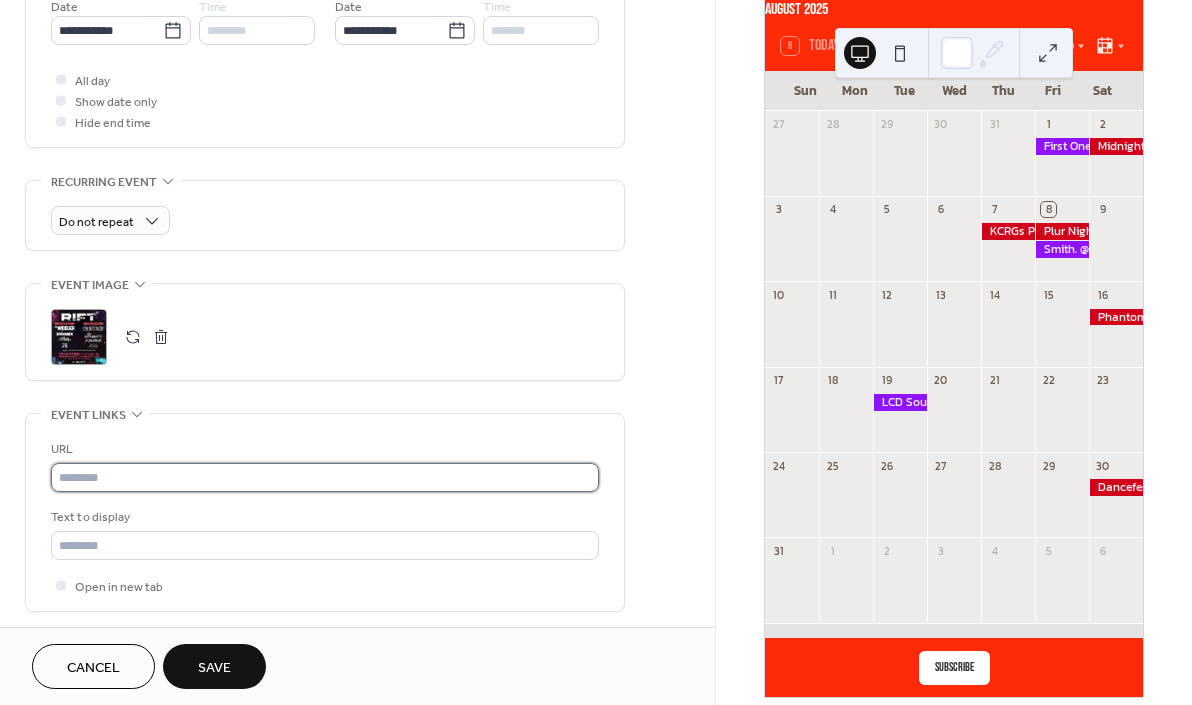 click at bounding box center [325, 477] 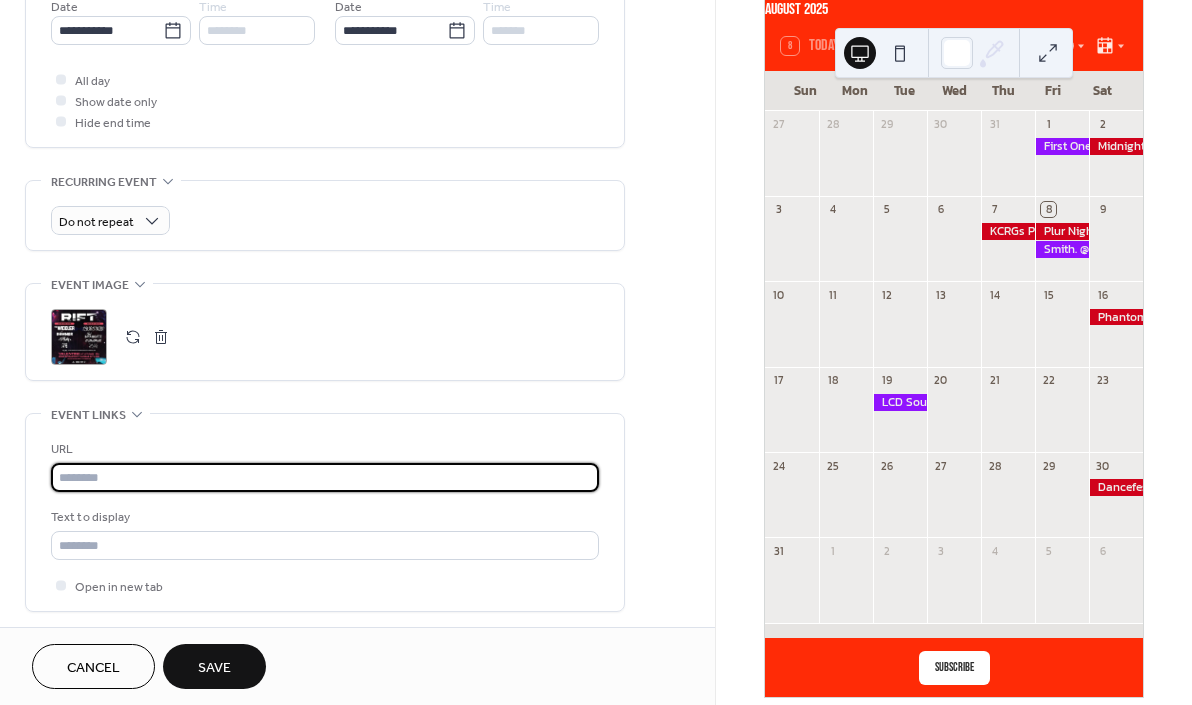 click at bounding box center (325, 477) 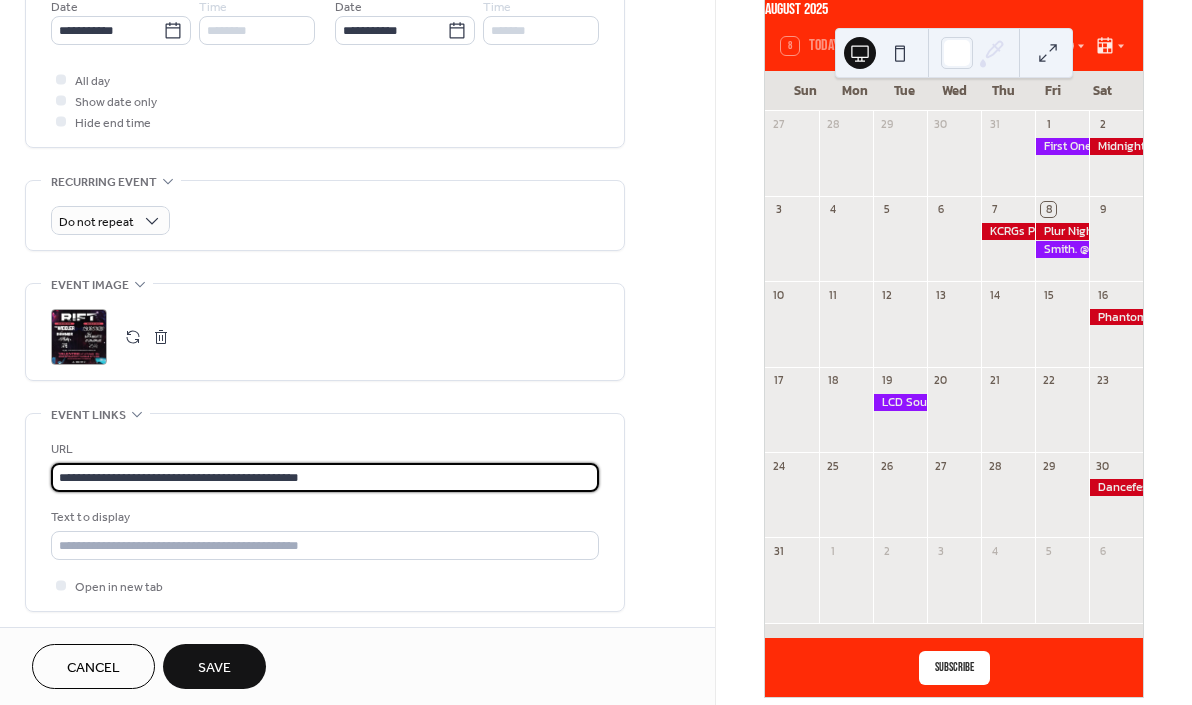 type on "**********" 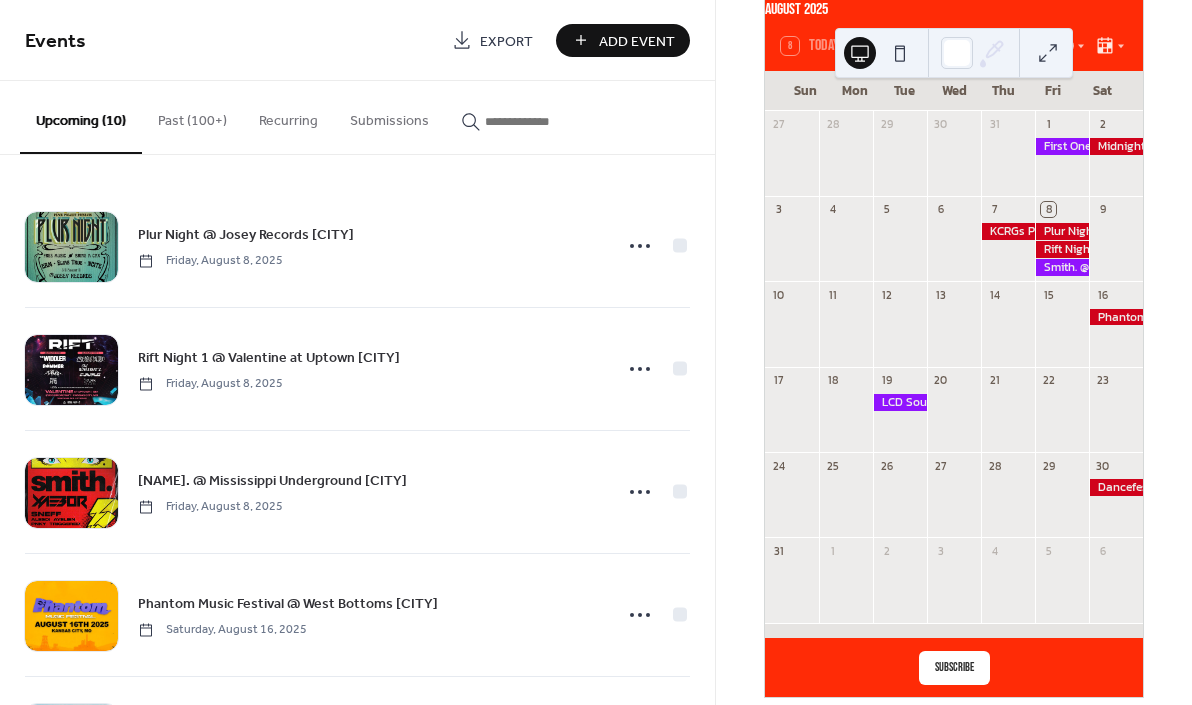 scroll, scrollTop: 0, scrollLeft: 0, axis: both 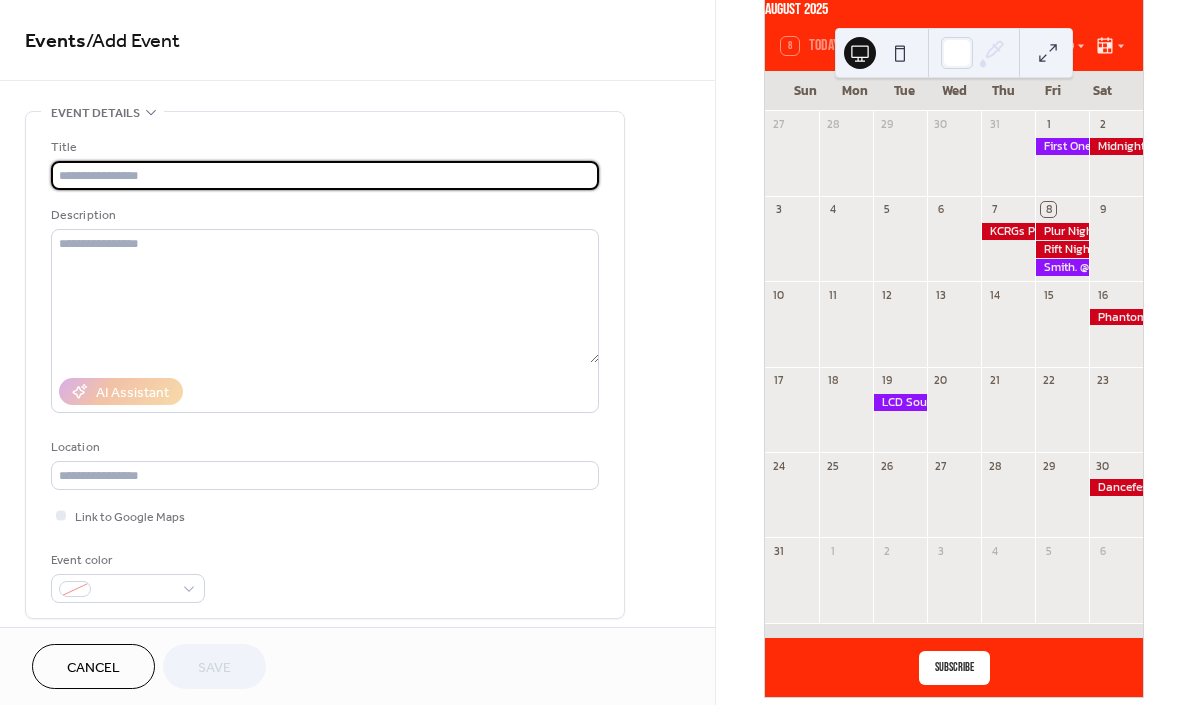 click on "Cancel" at bounding box center [93, 668] 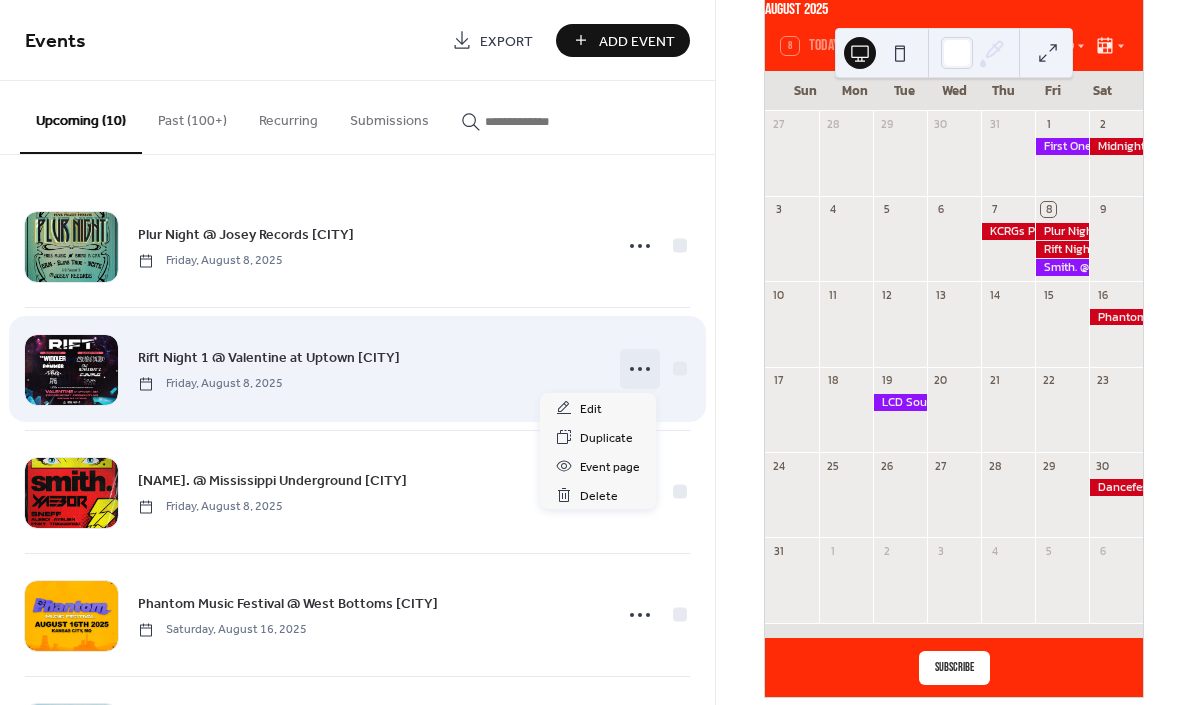 click 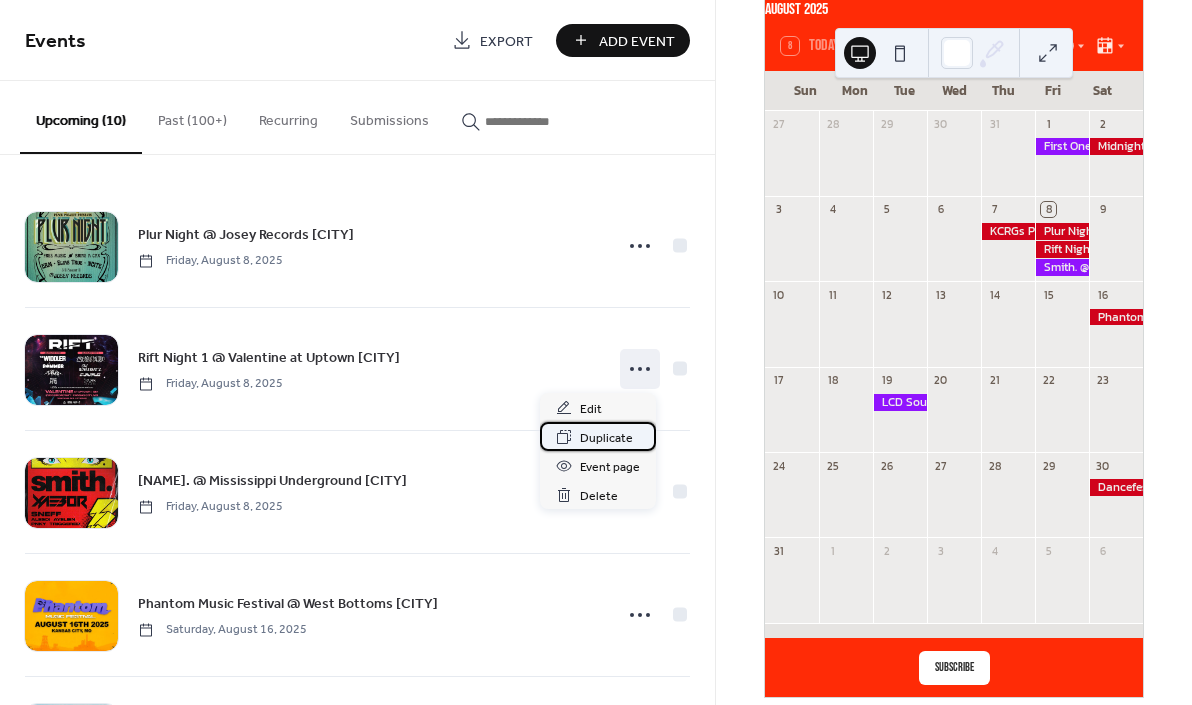 click on "Duplicate" at bounding box center (606, 438) 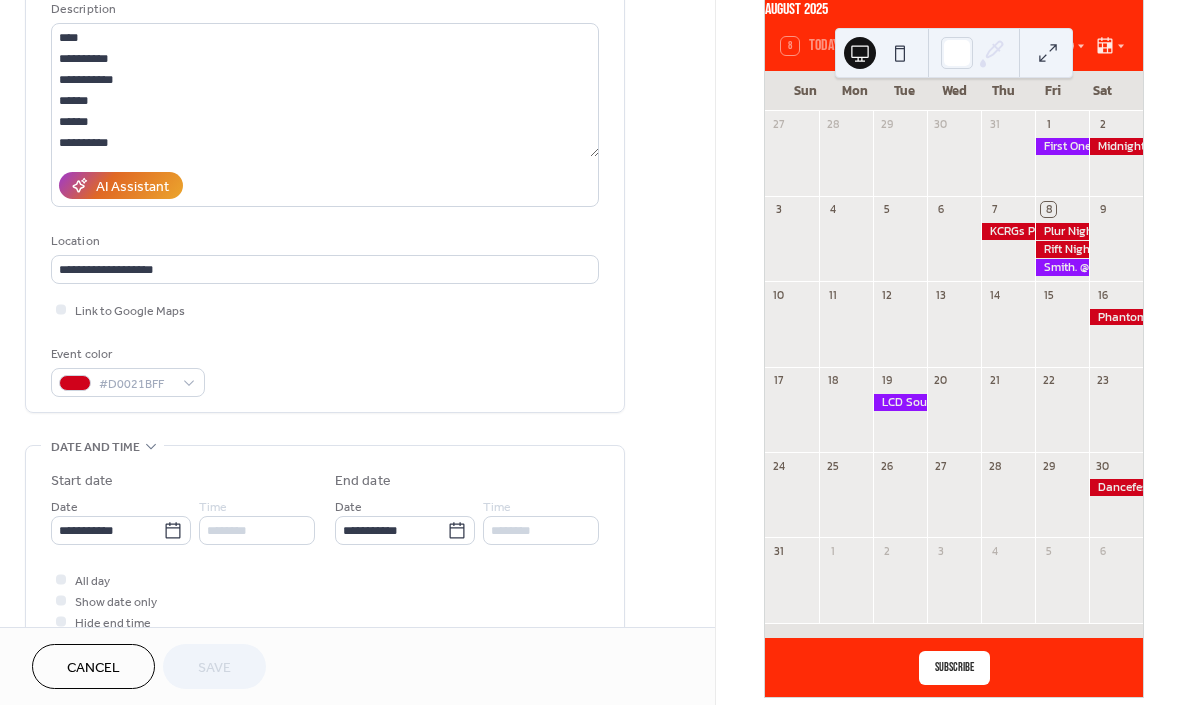 scroll, scrollTop: 361, scrollLeft: 0, axis: vertical 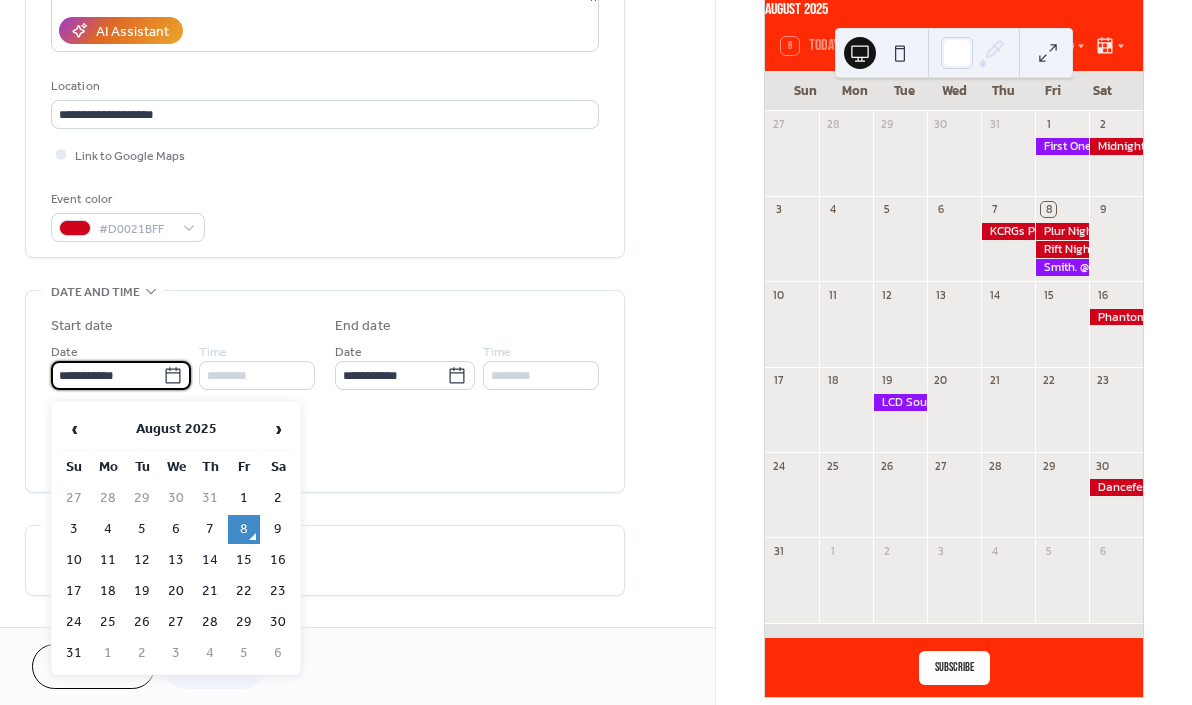 click on "**********" at bounding box center (107, 375) 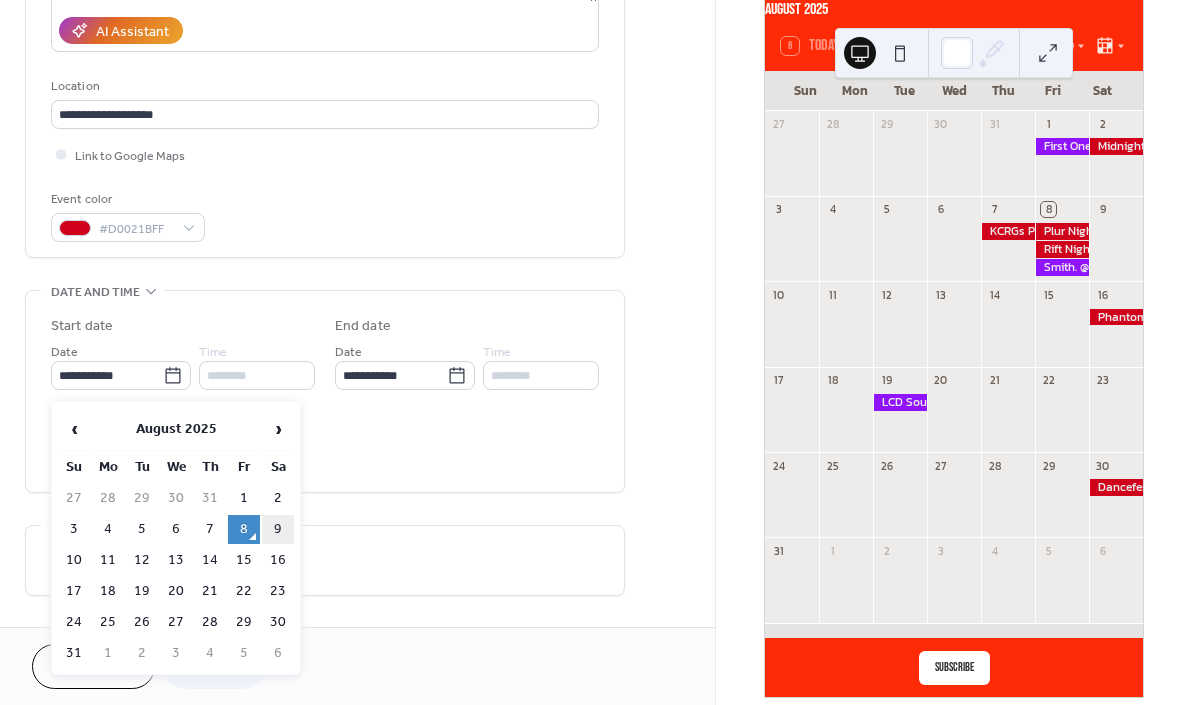 click on "9" at bounding box center (278, 529) 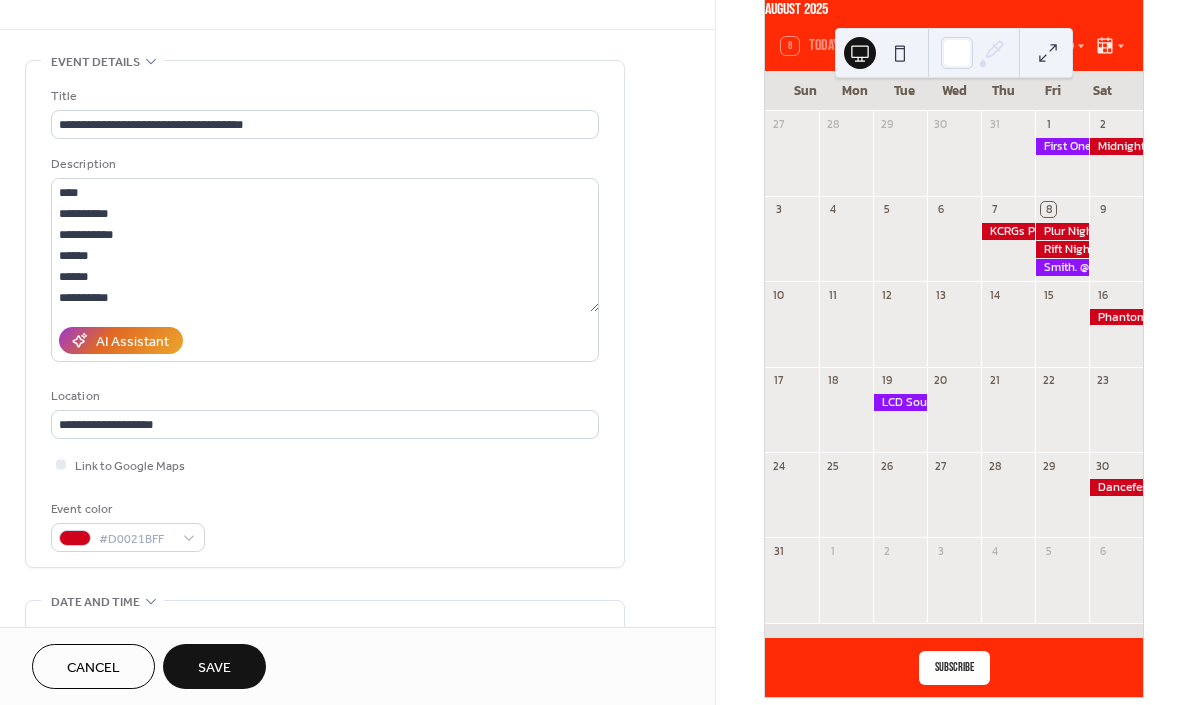 scroll, scrollTop: 49, scrollLeft: 0, axis: vertical 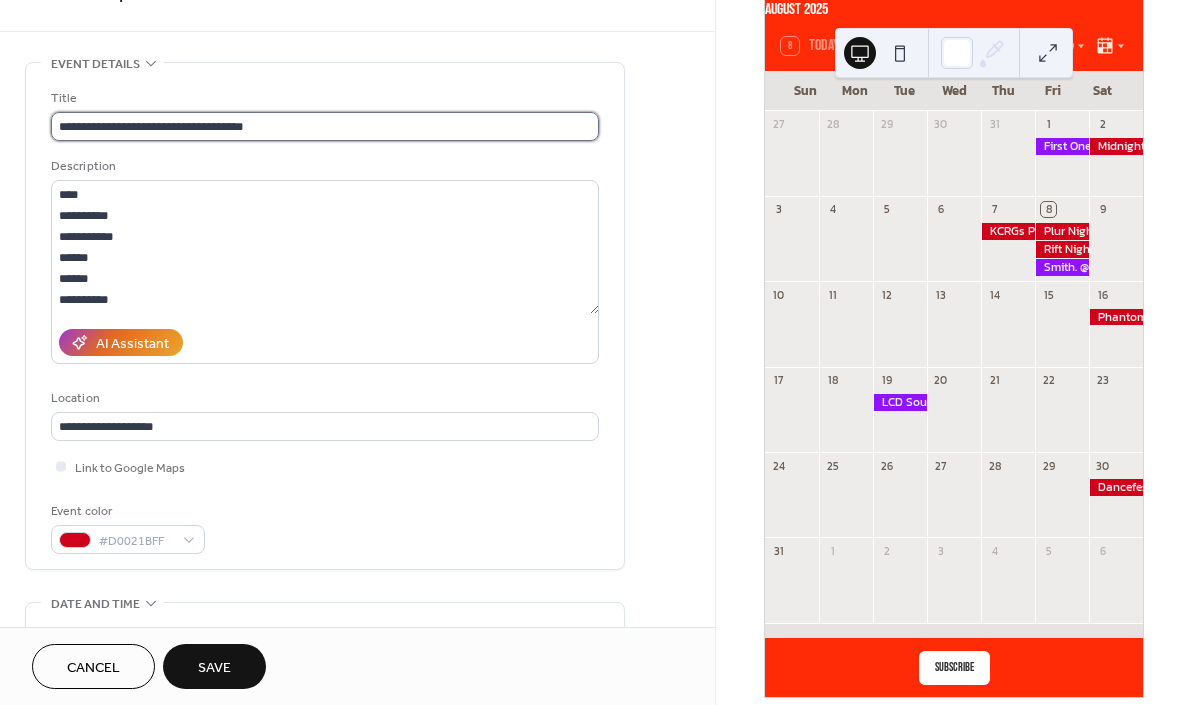 click on "**********" at bounding box center [325, 126] 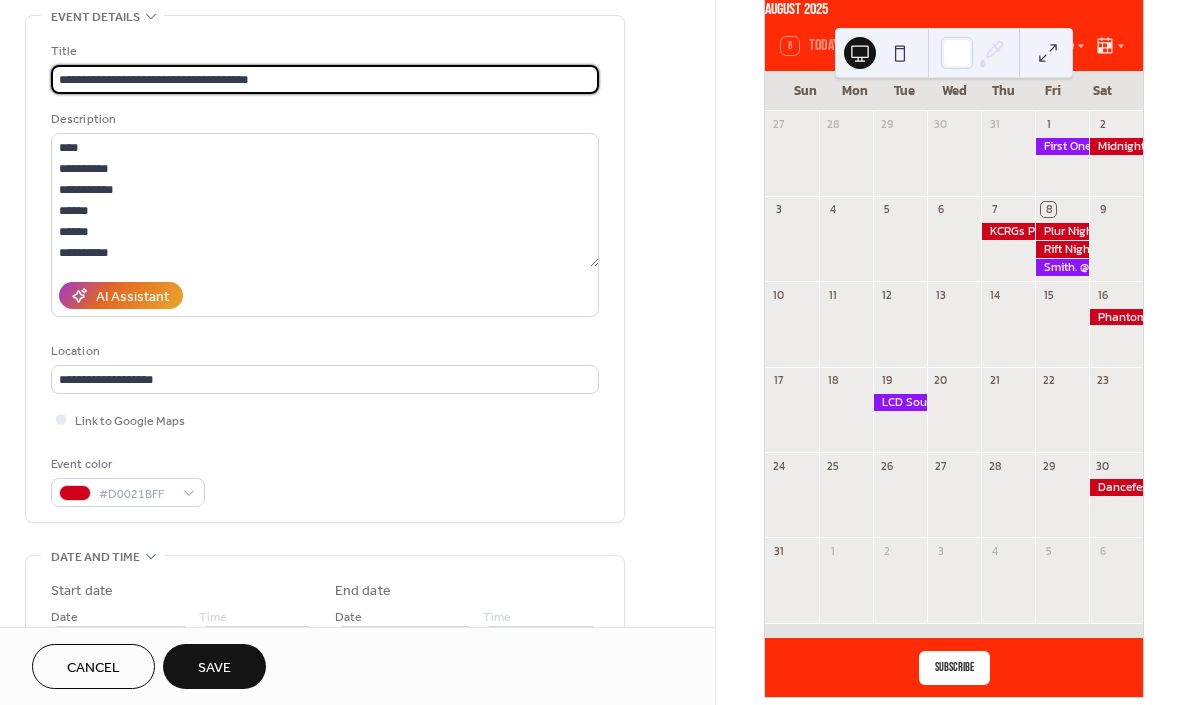scroll, scrollTop: 102, scrollLeft: 0, axis: vertical 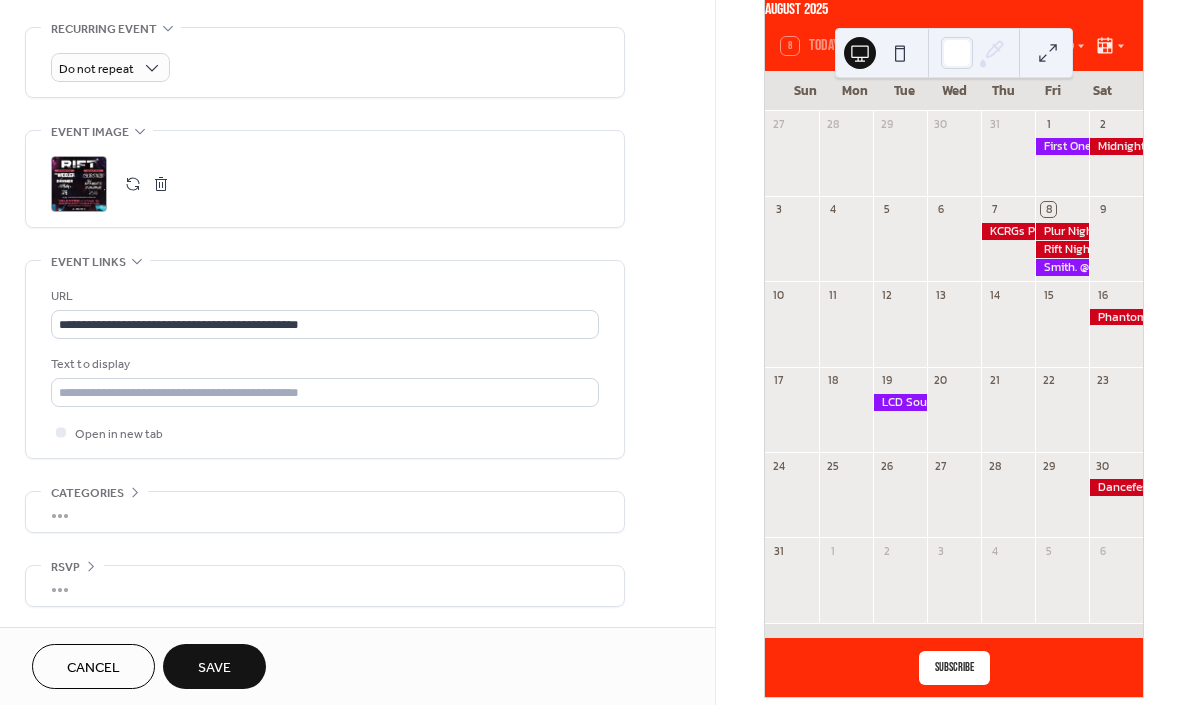 type on "**********" 